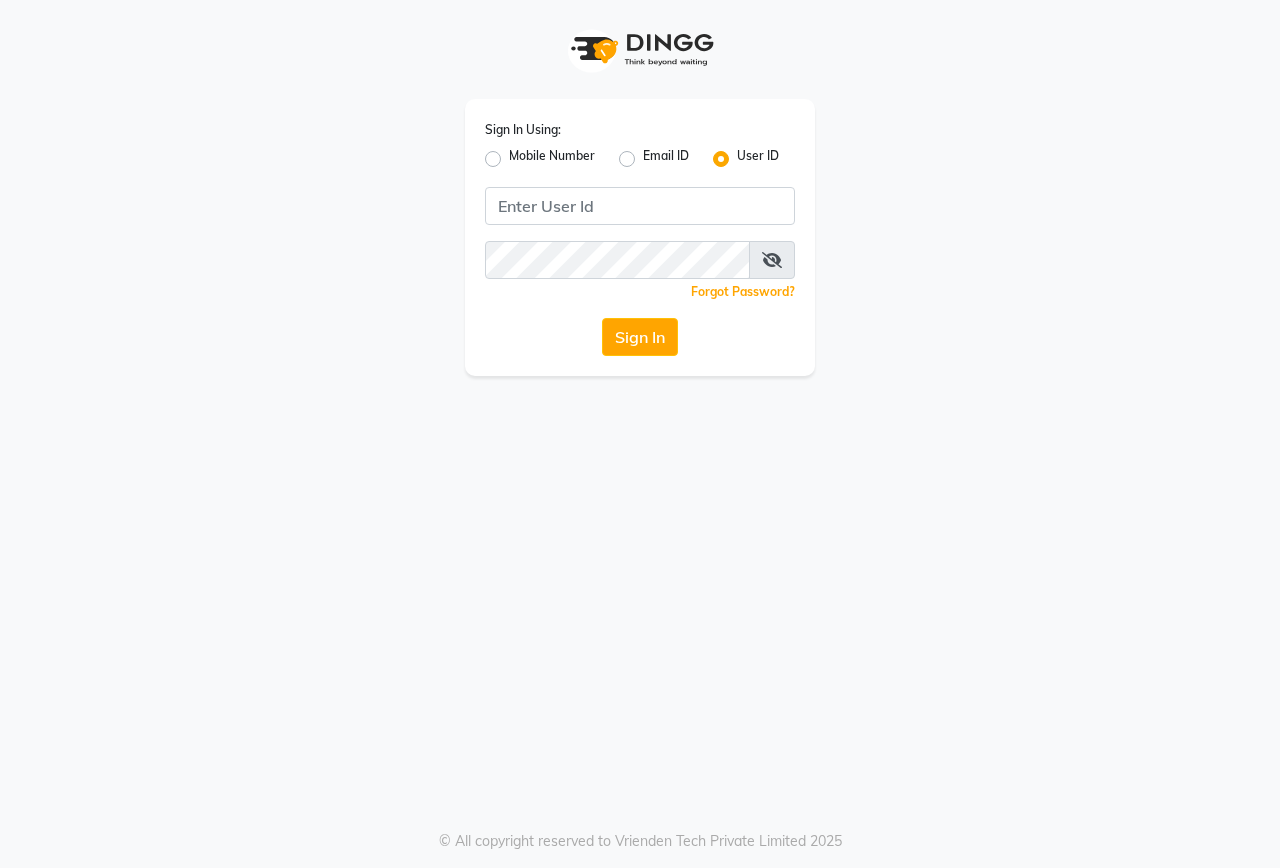 scroll, scrollTop: 0, scrollLeft: 0, axis: both 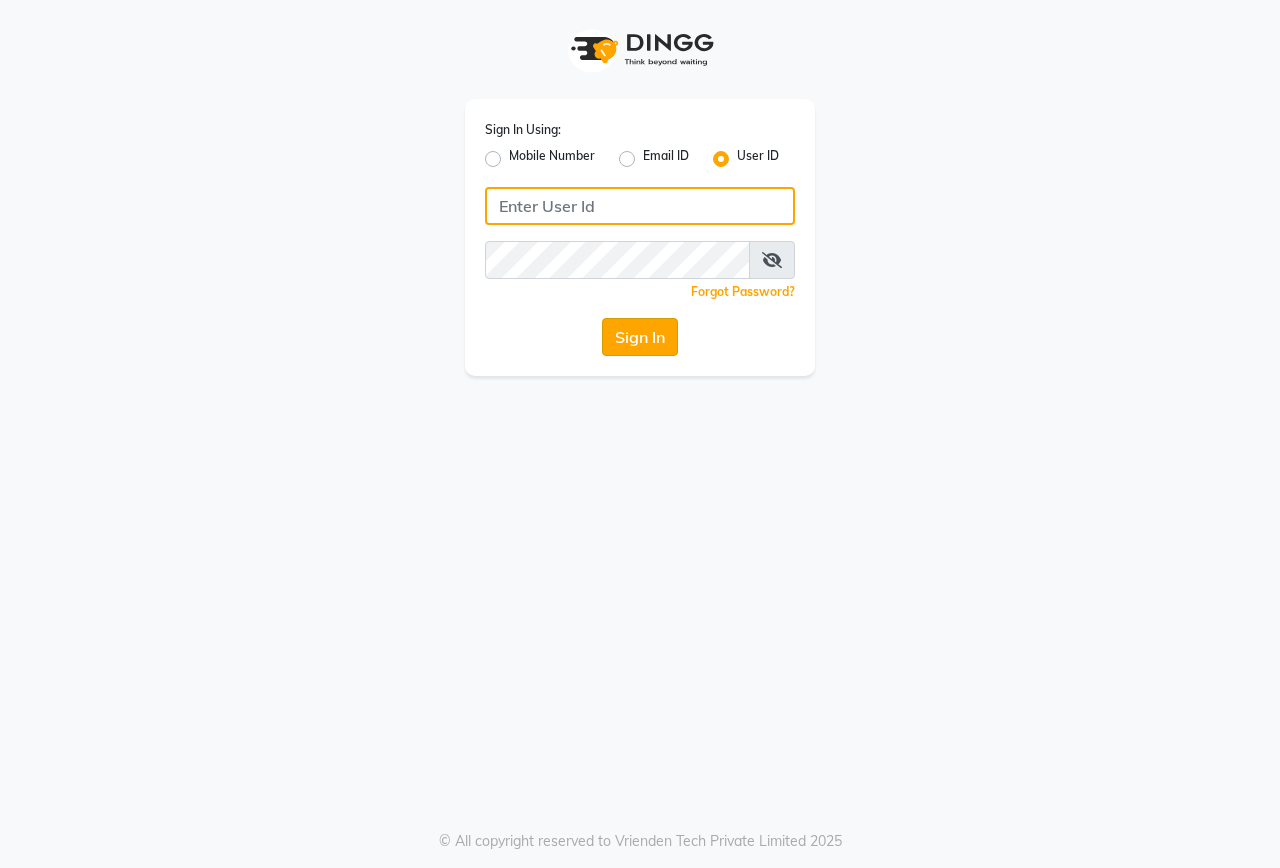 type on "onfleek" 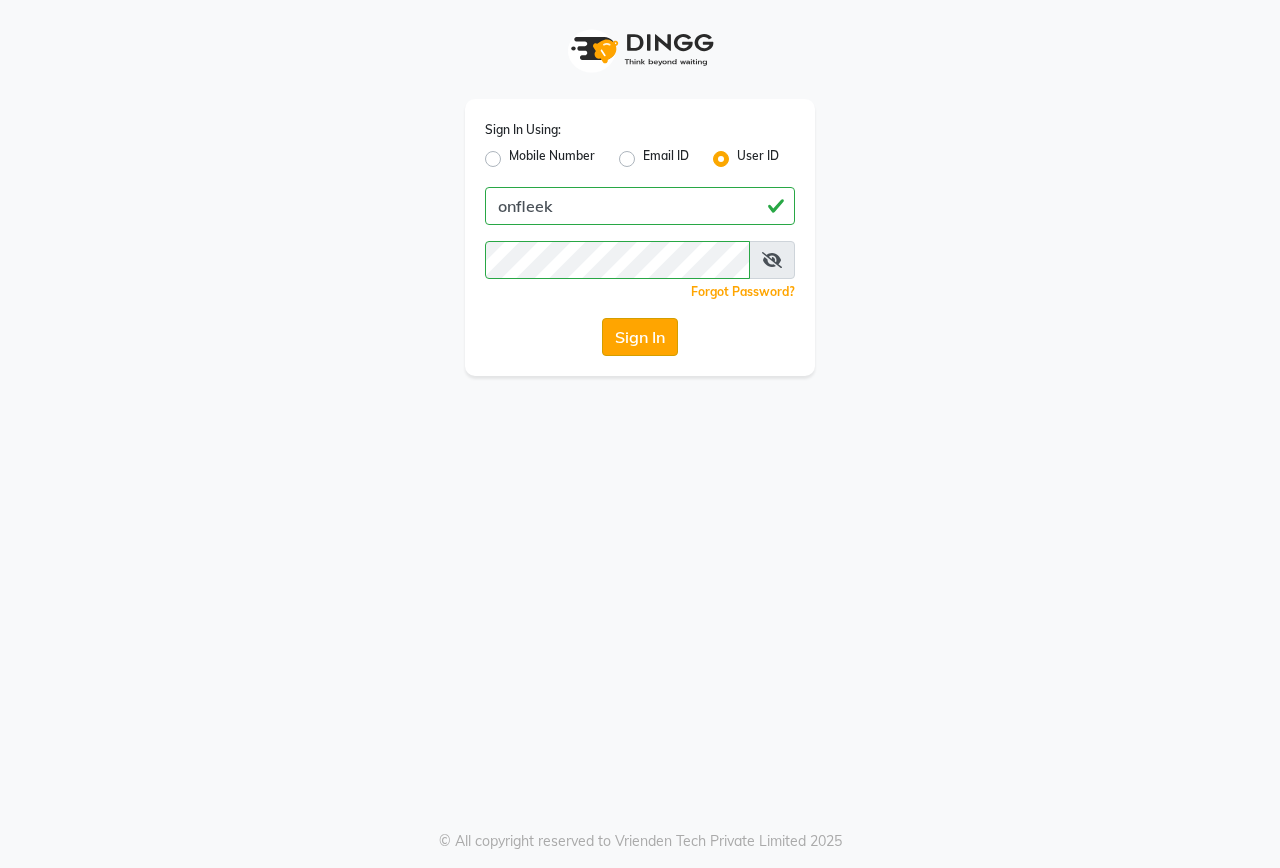 click on "Sign In" 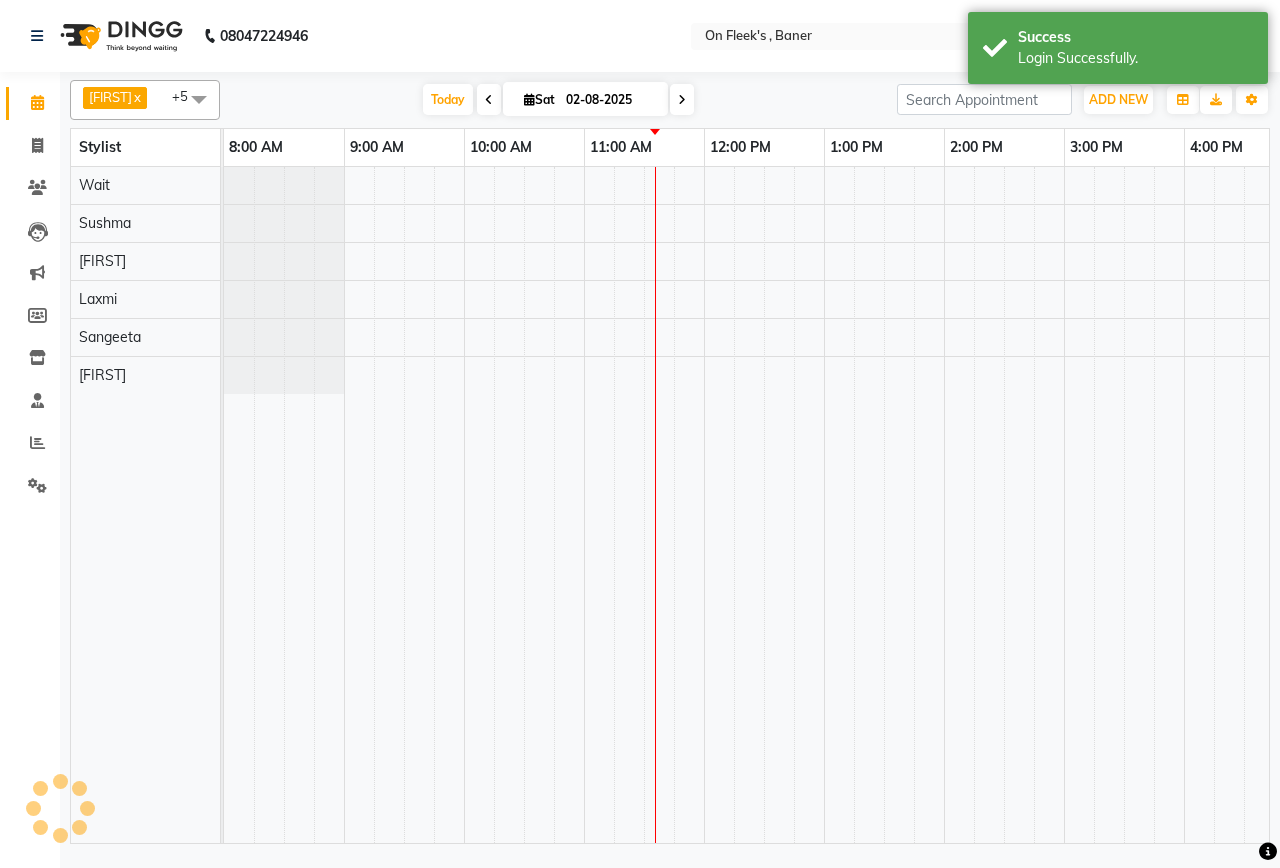 select on "en" 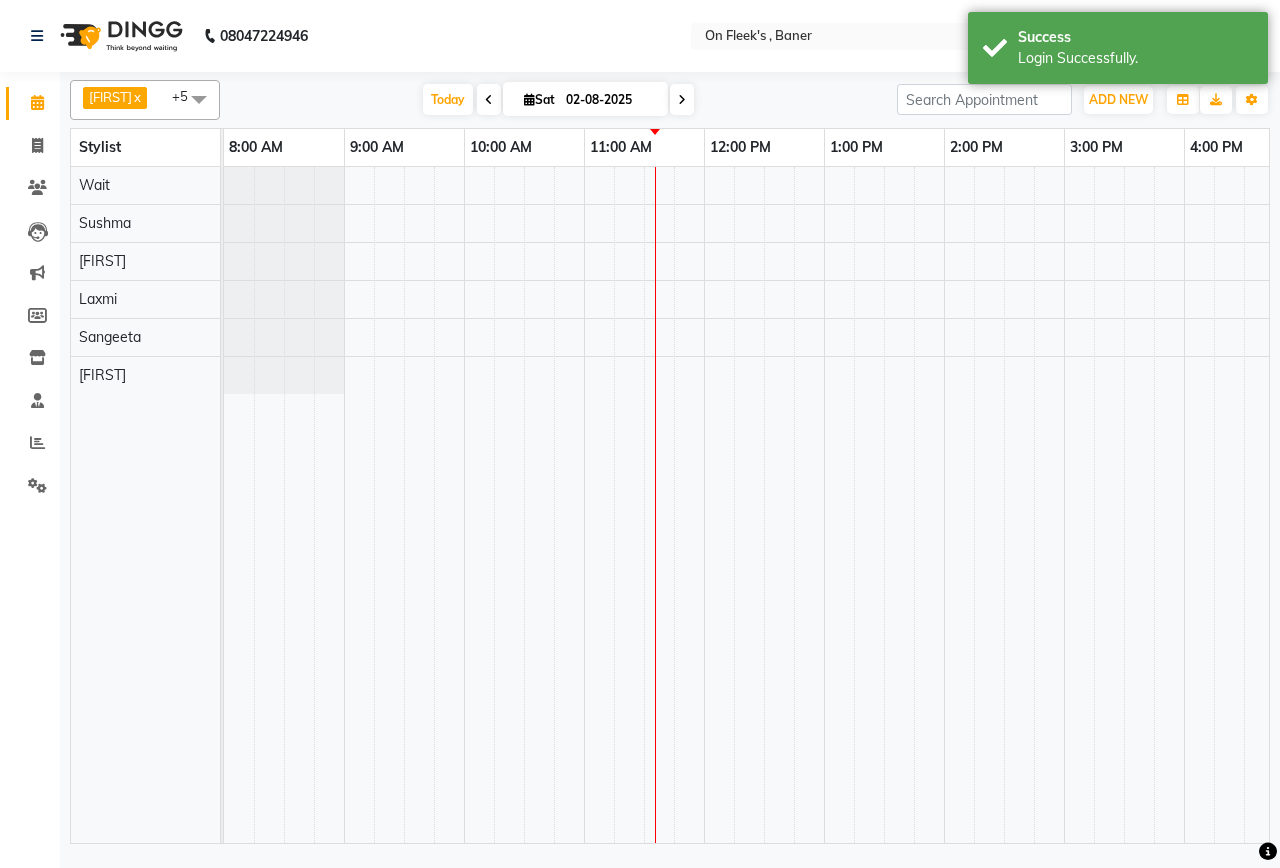 scroll, scrollTop: 0, scrollLeft: 0, axis: both 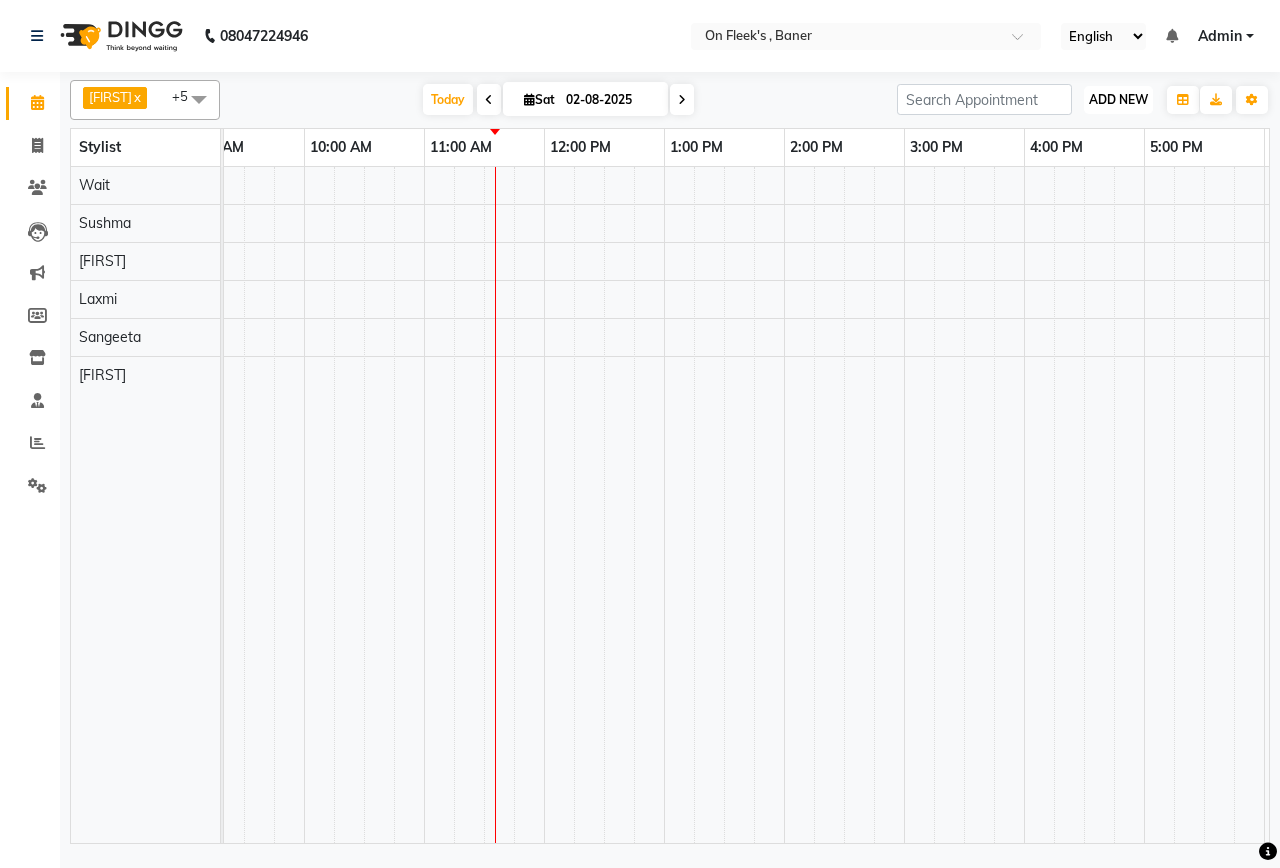 click on "ADD NEW" at bounding box center [1118, 99] 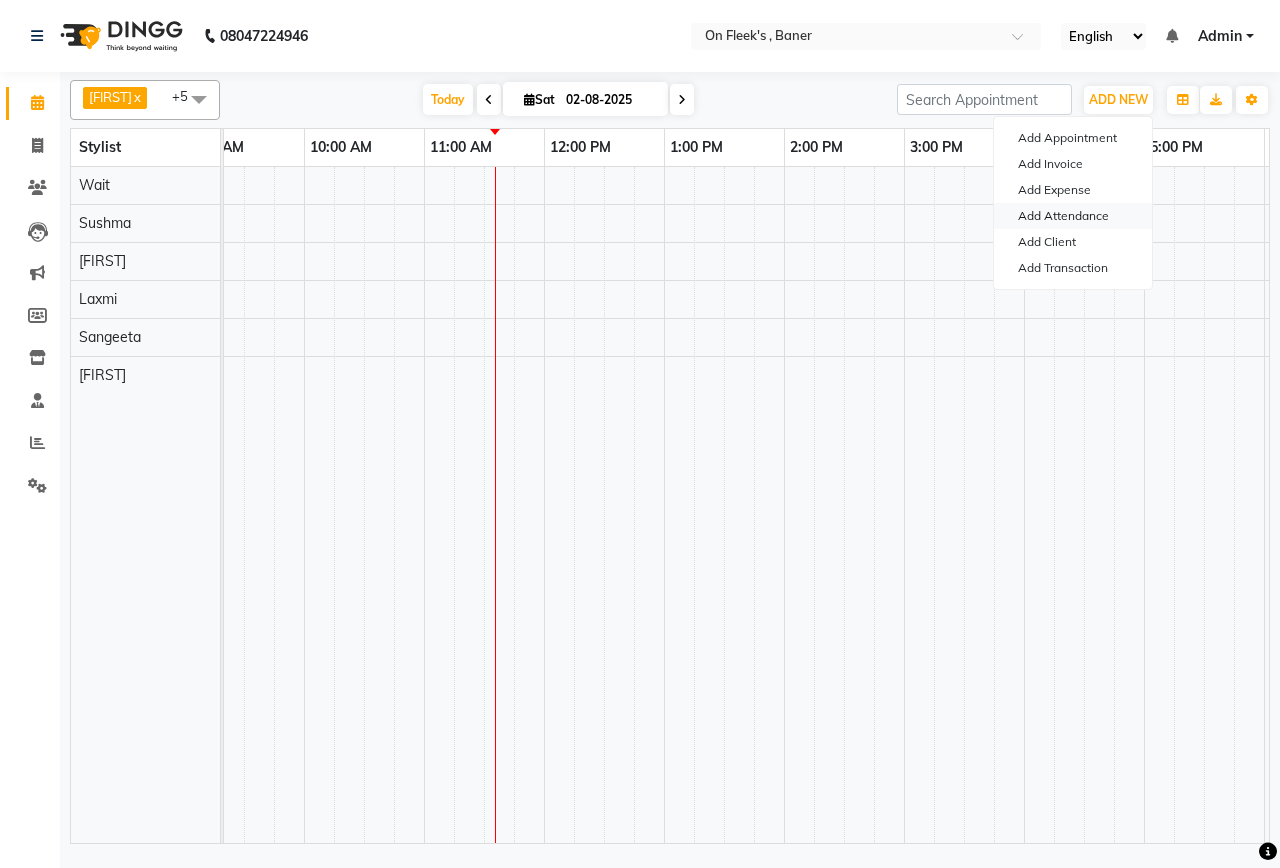 click on "Add Attendance" at bounding box center [1073, 216] 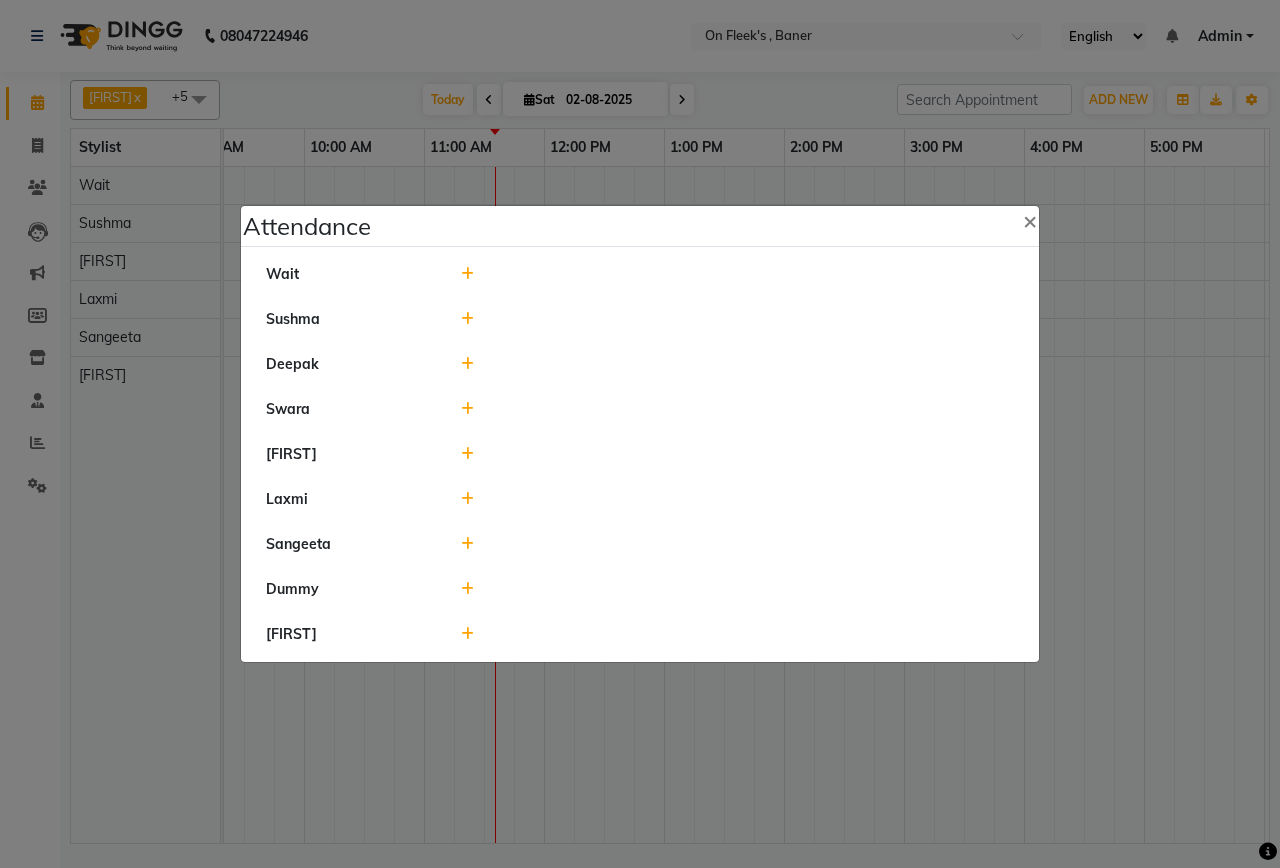 click 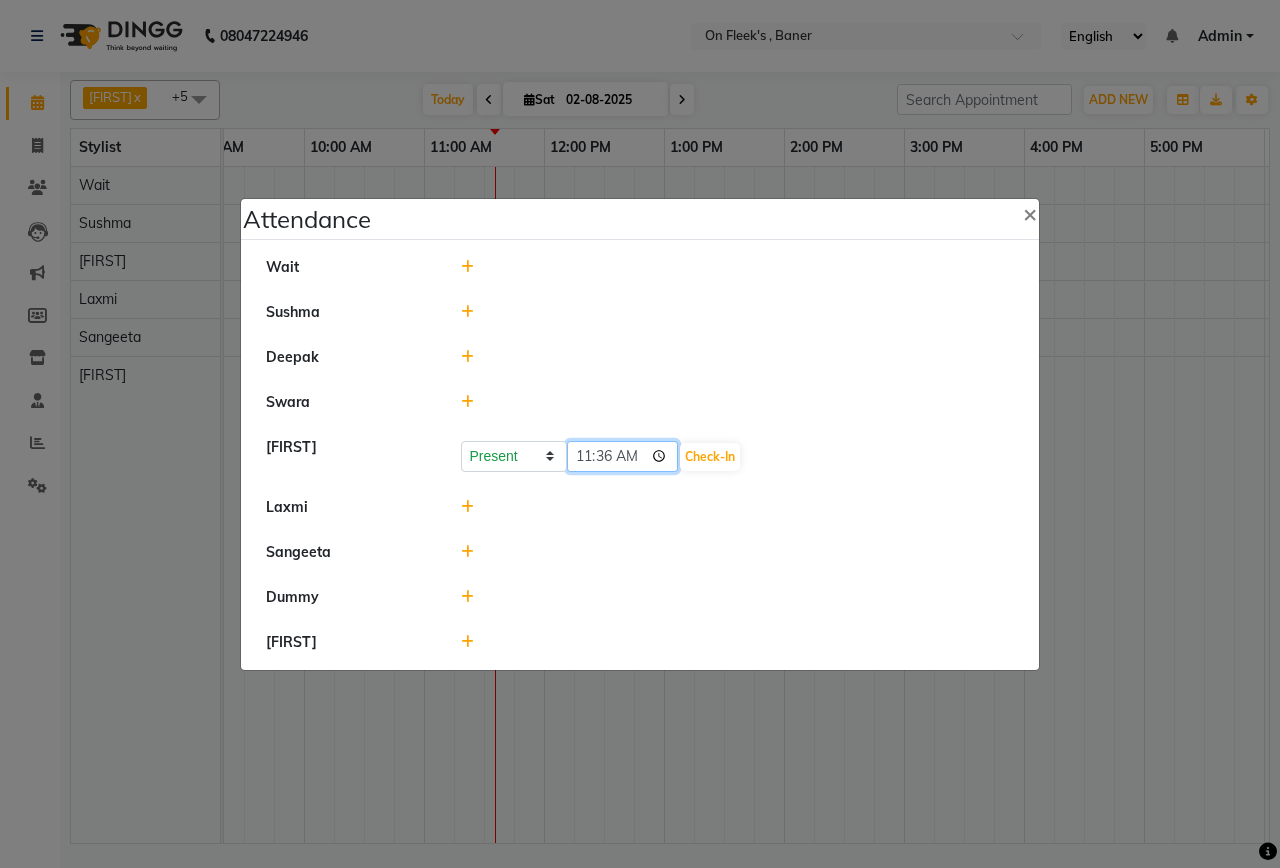 click on "11:36" 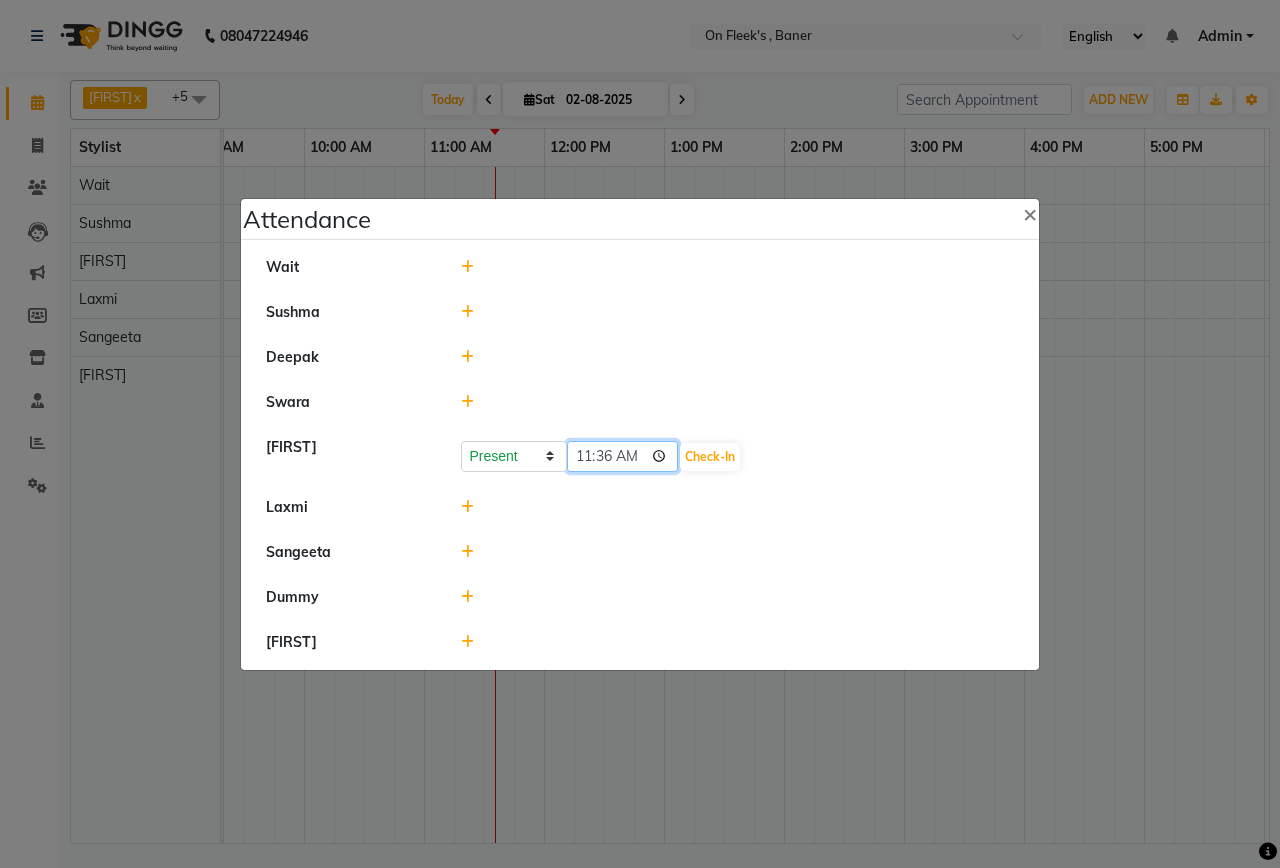type on "11:05" 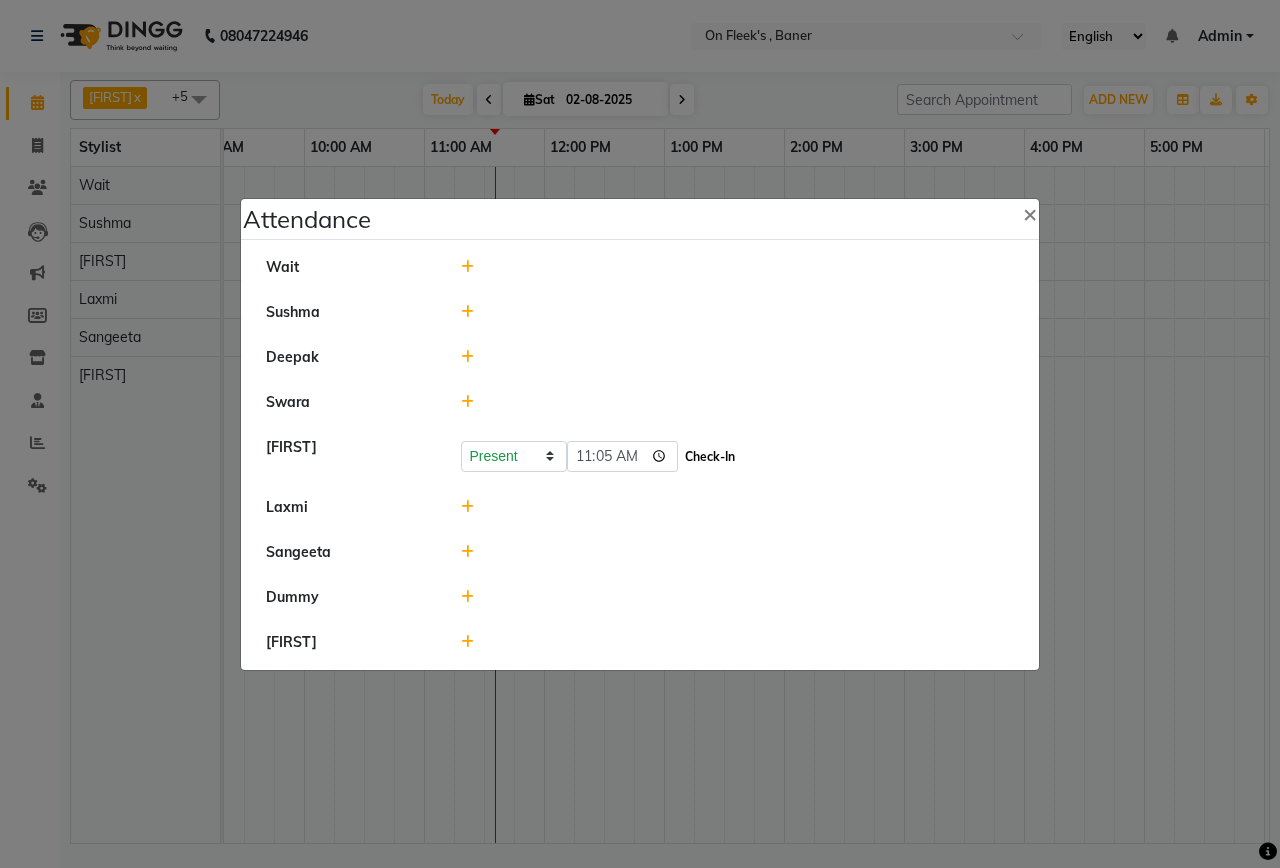 click on "Check-In" 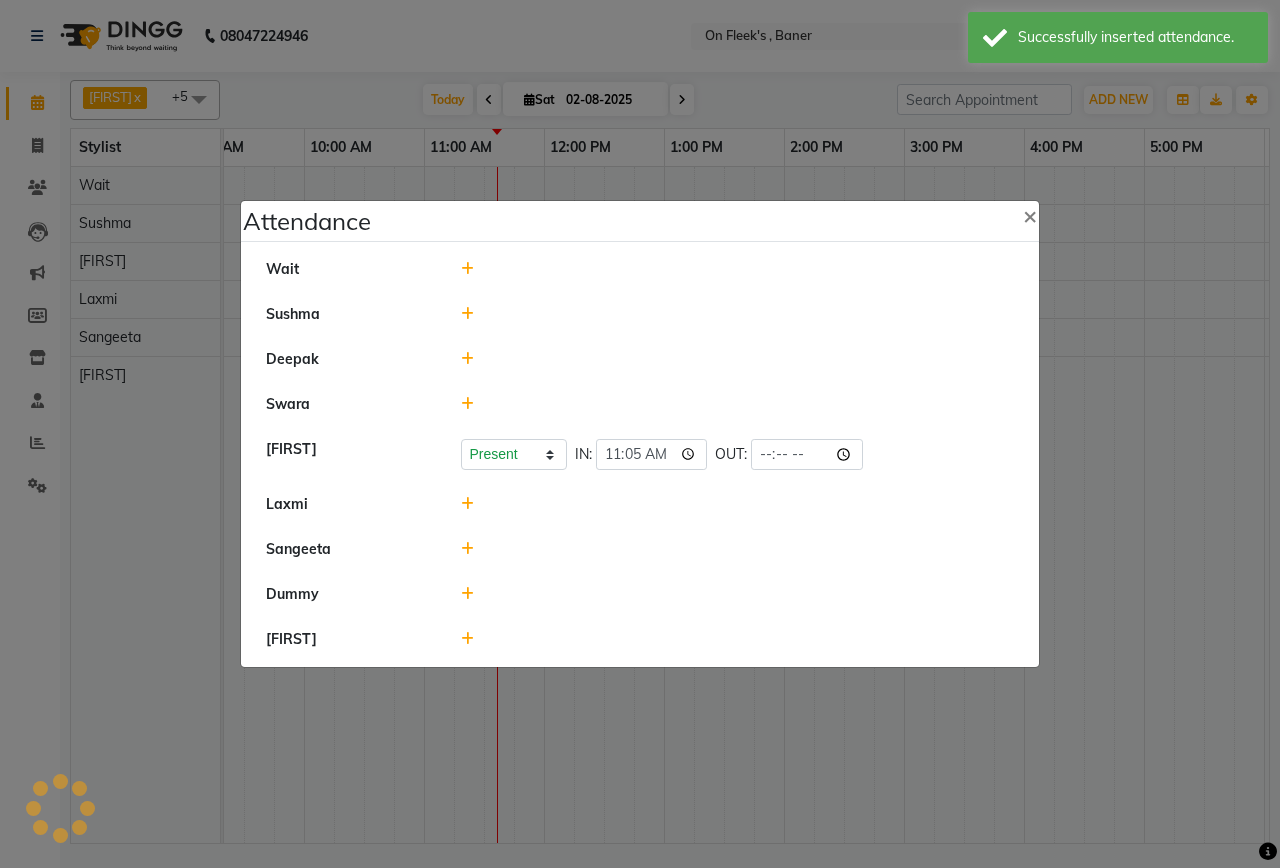 click 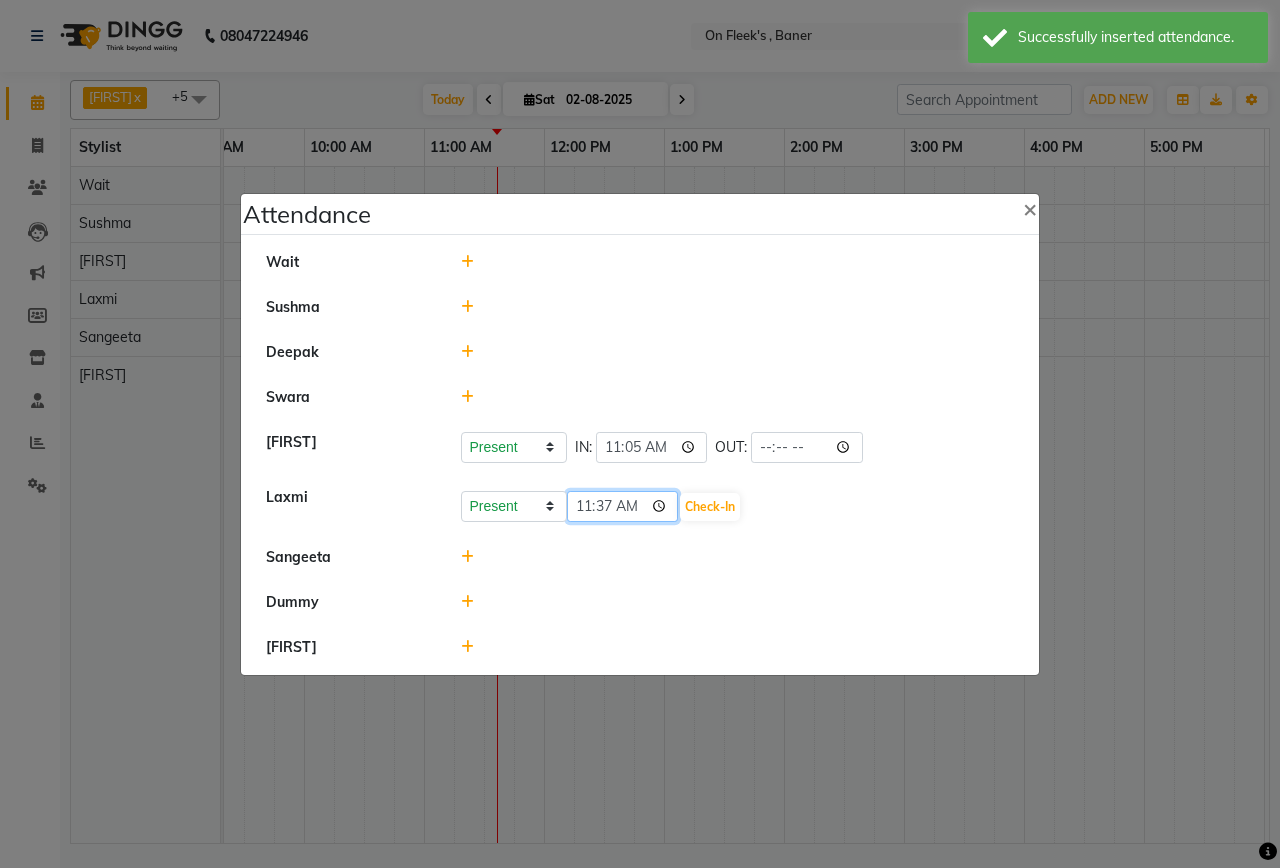 click on "11:37" 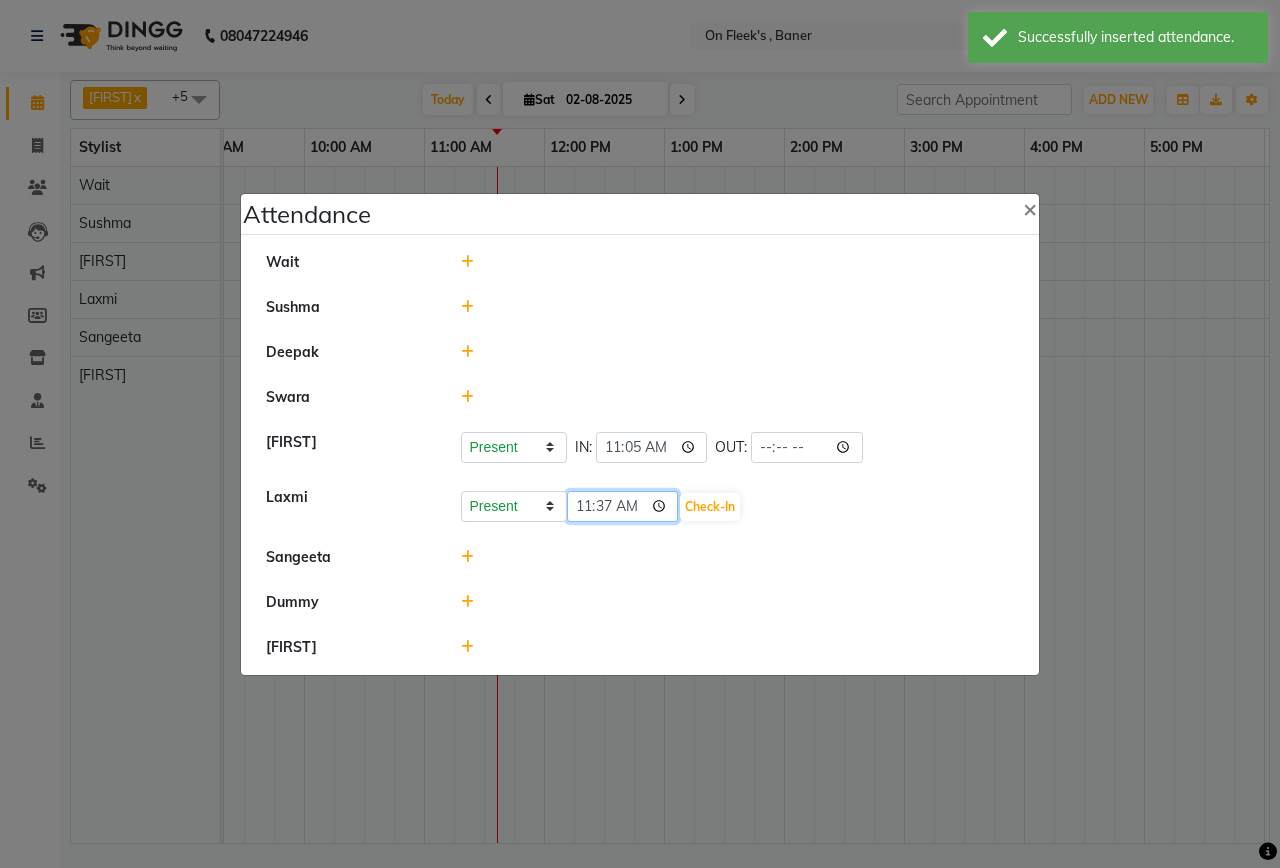type on "11:05" 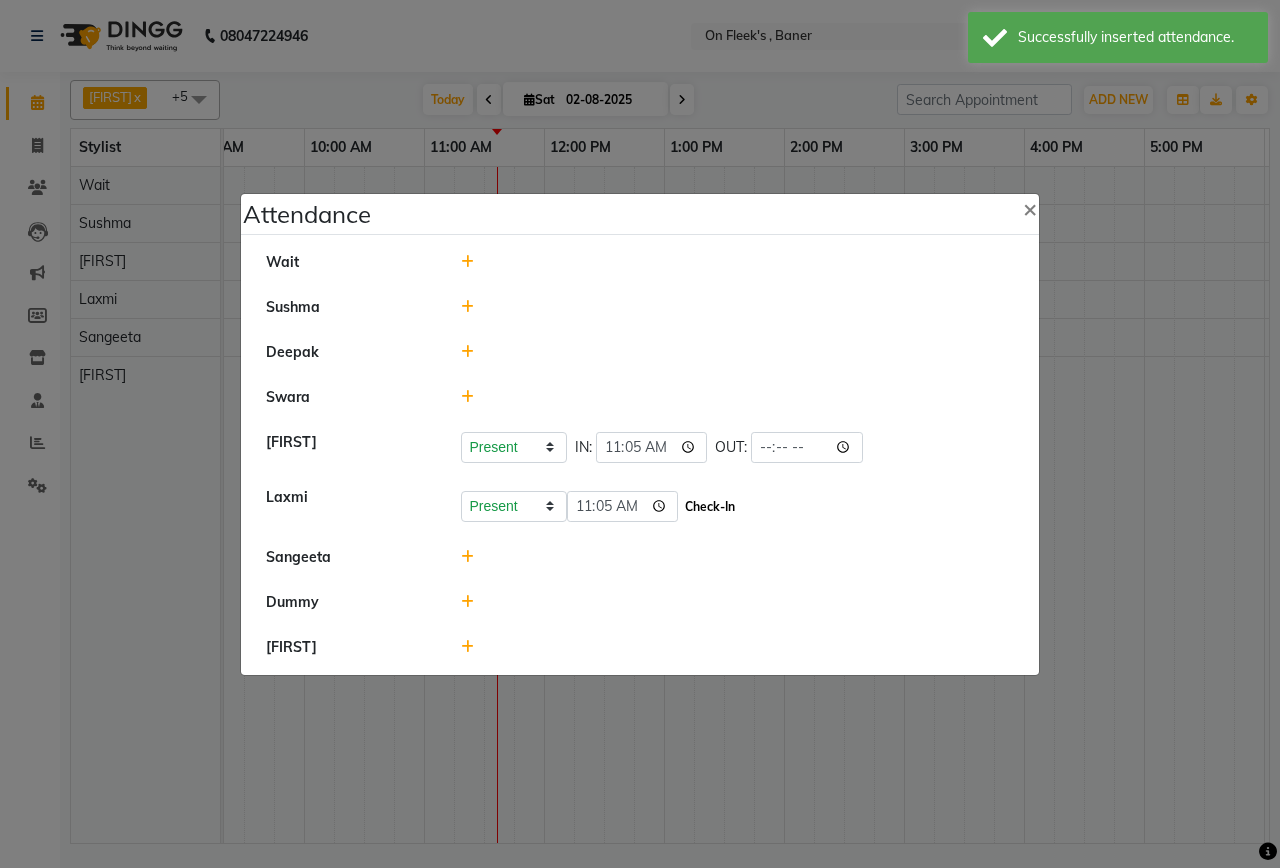 click on "Check-In" 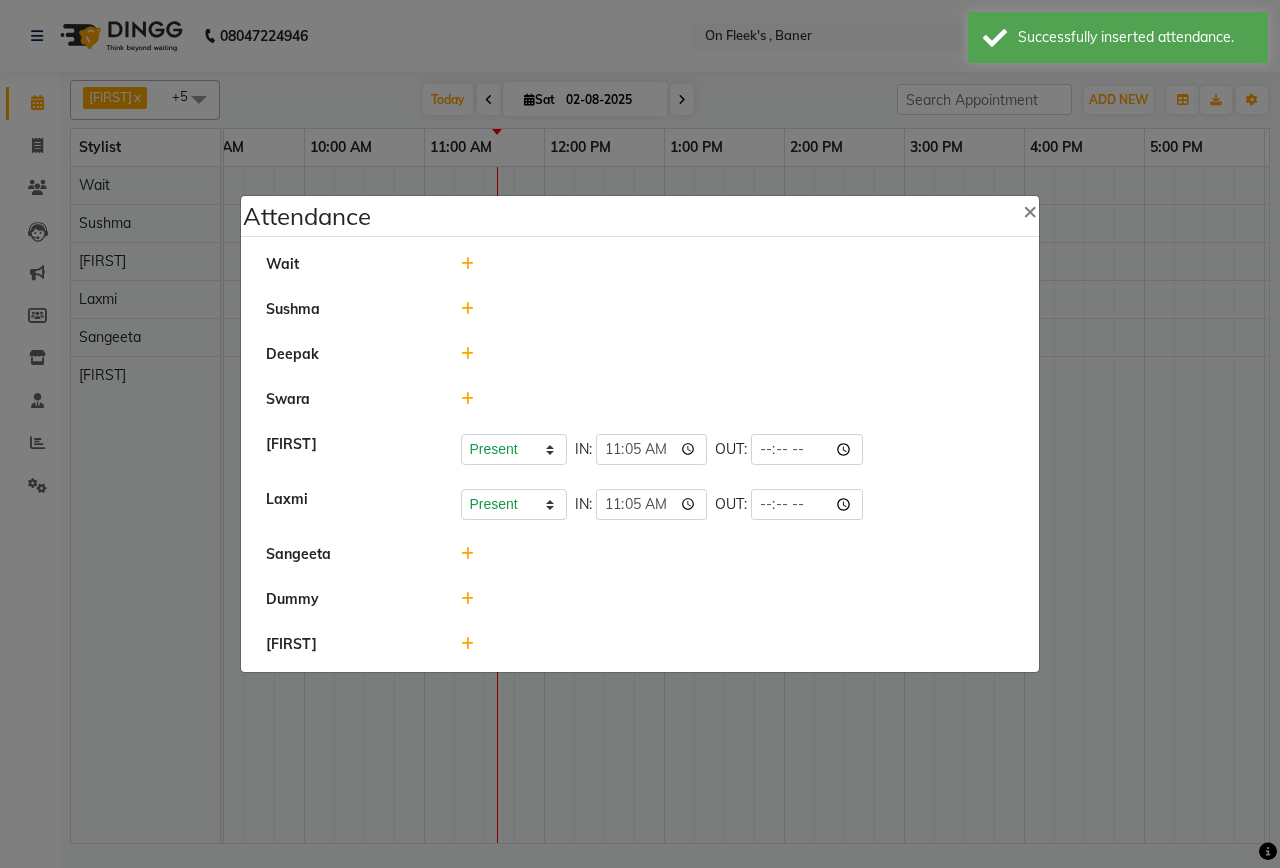click 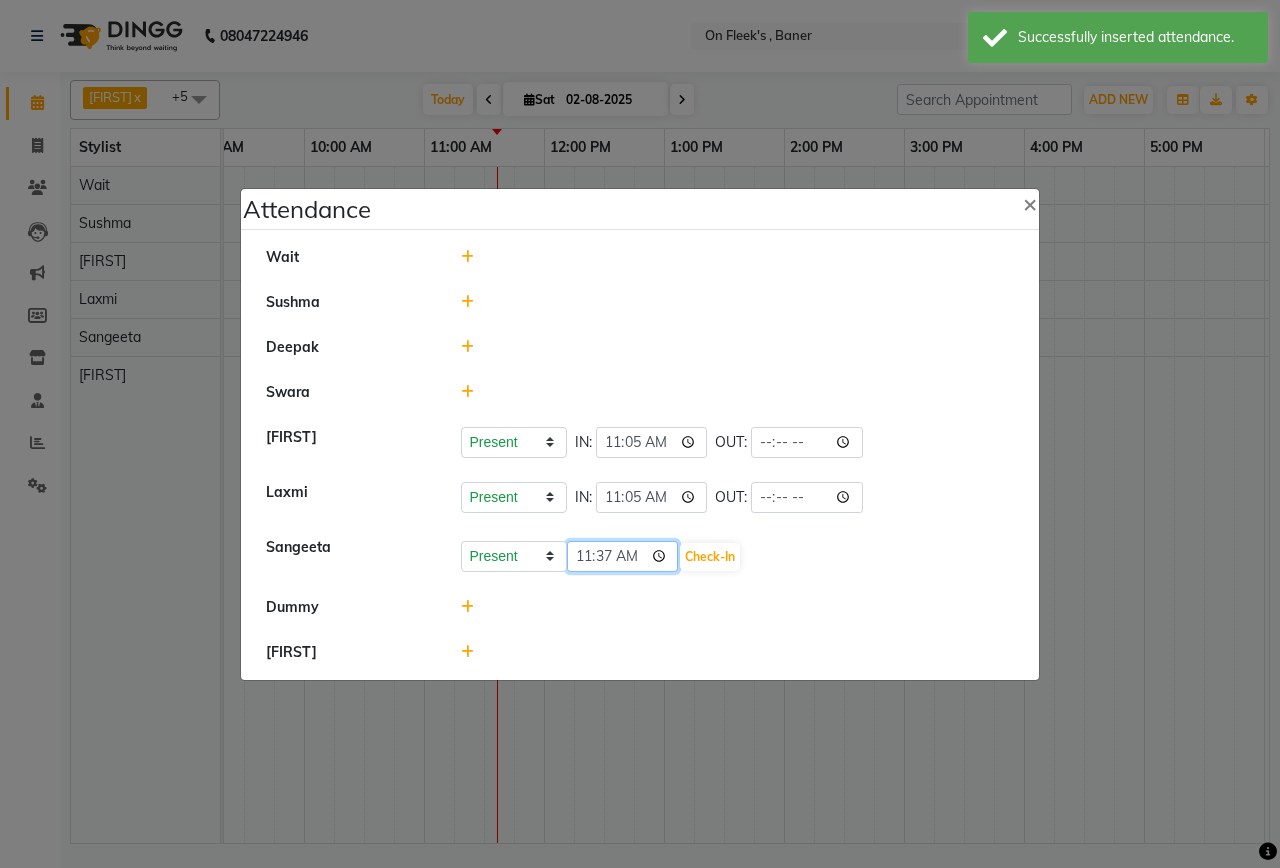 click on "11:37" 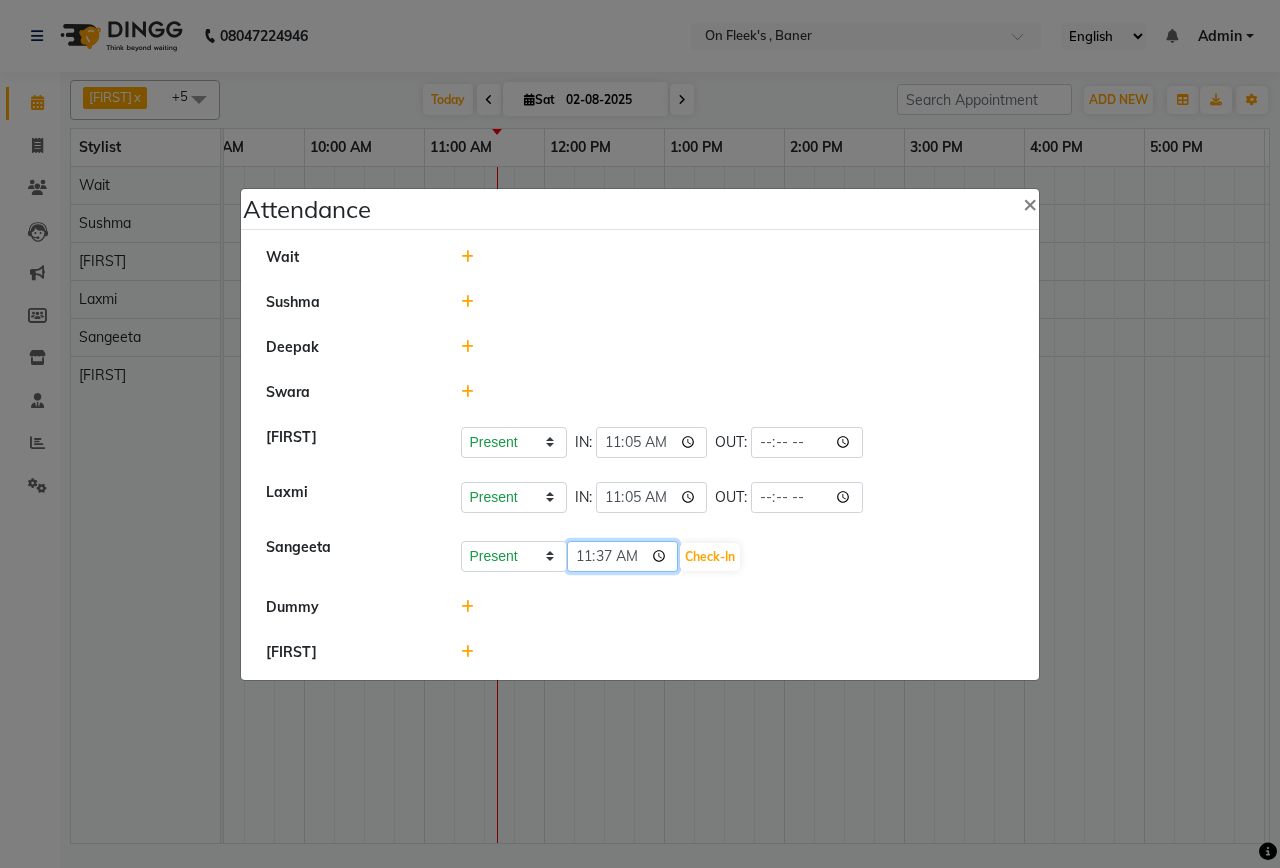 type on "11:05" 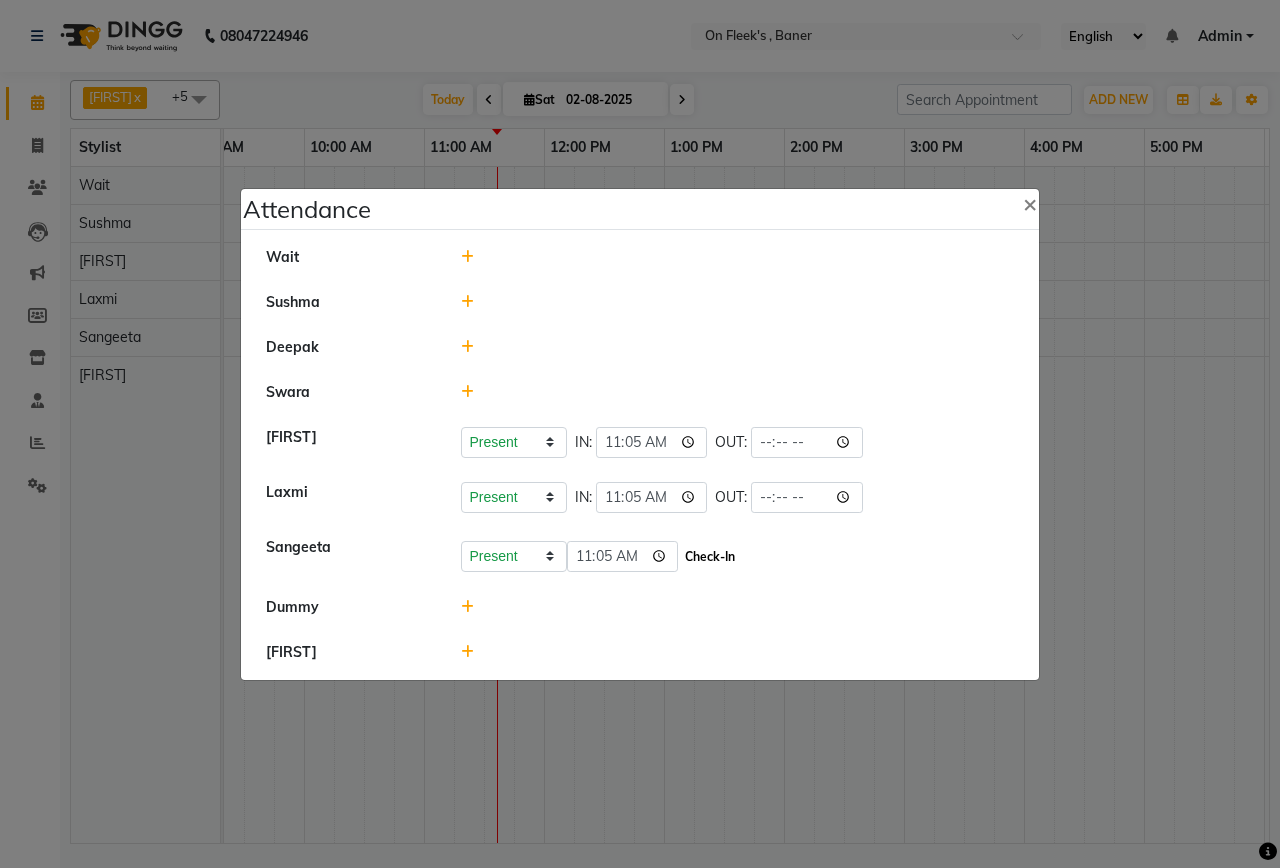 click on "Check-In" 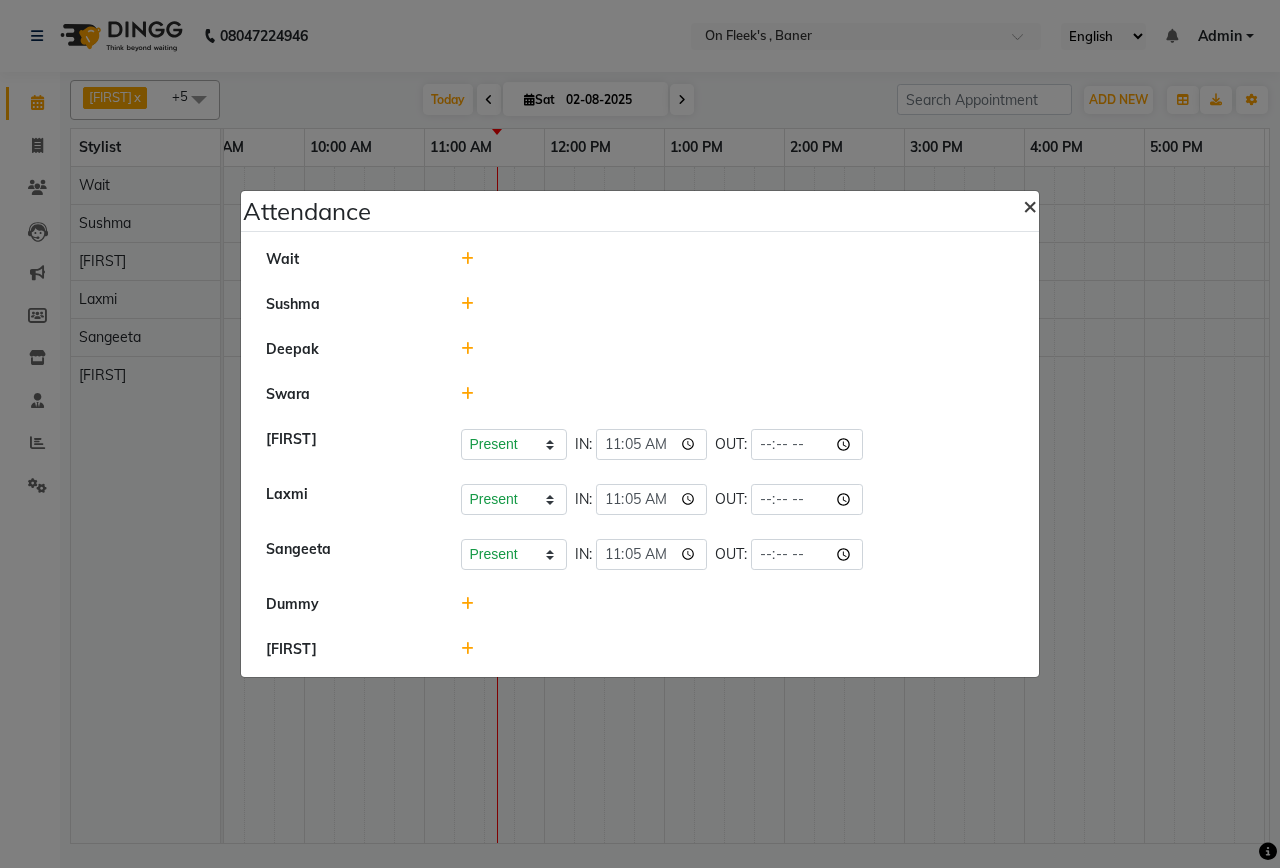 click on "×" 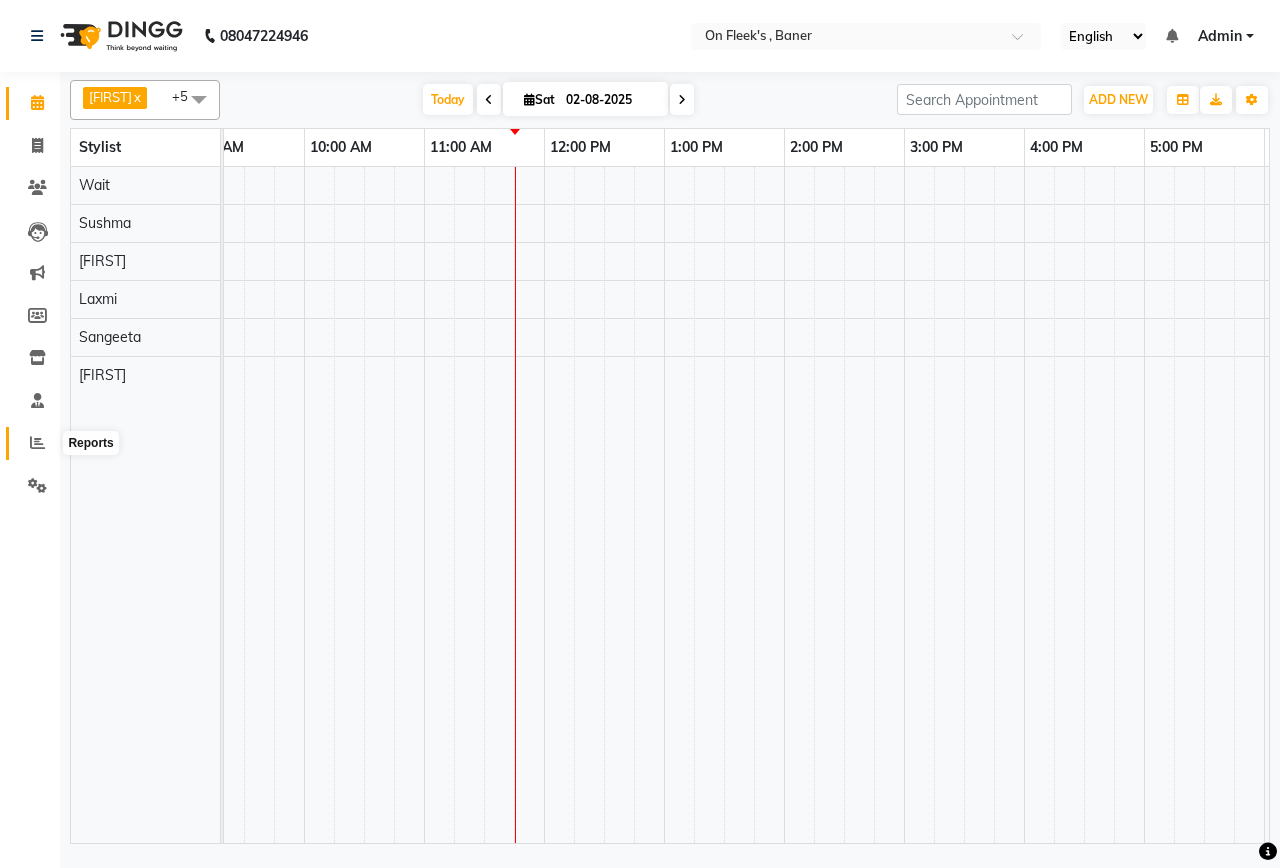 click 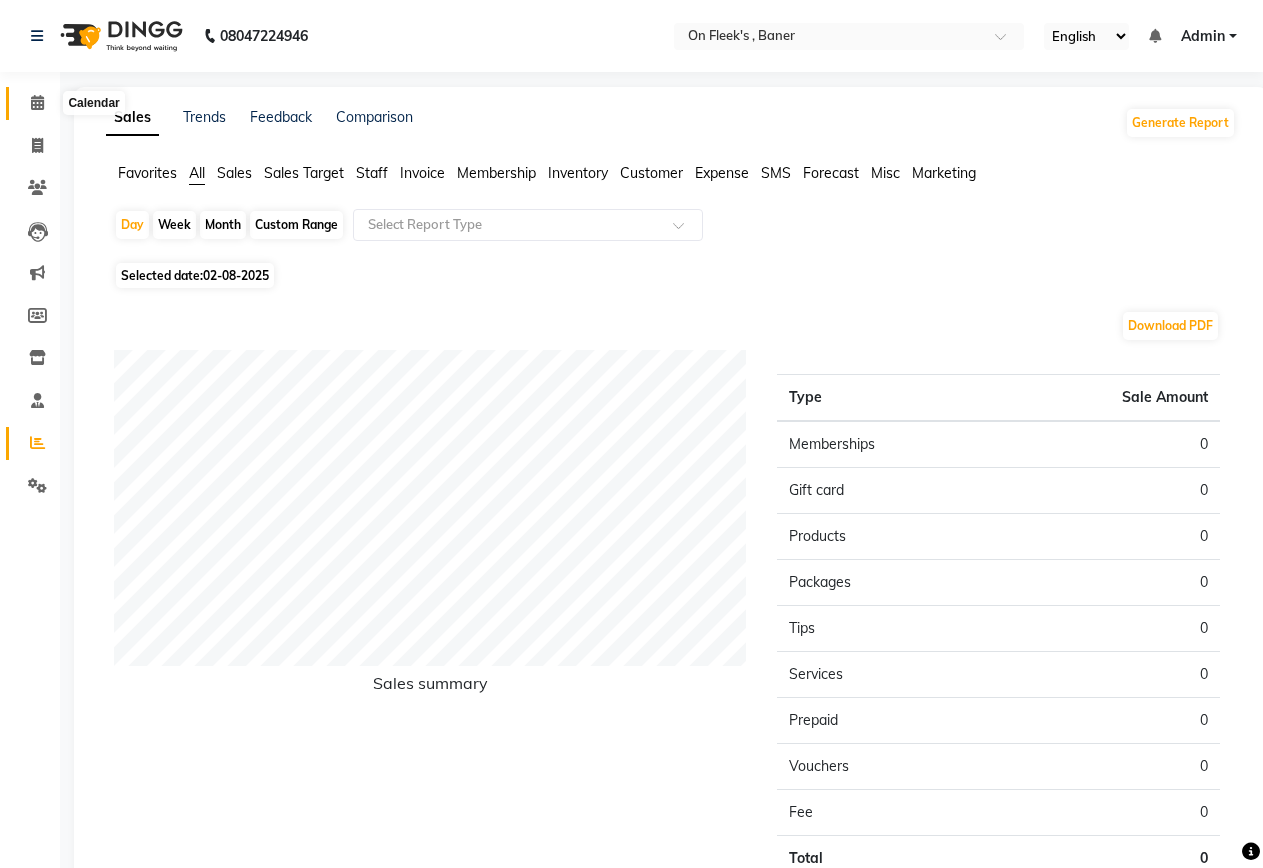 click 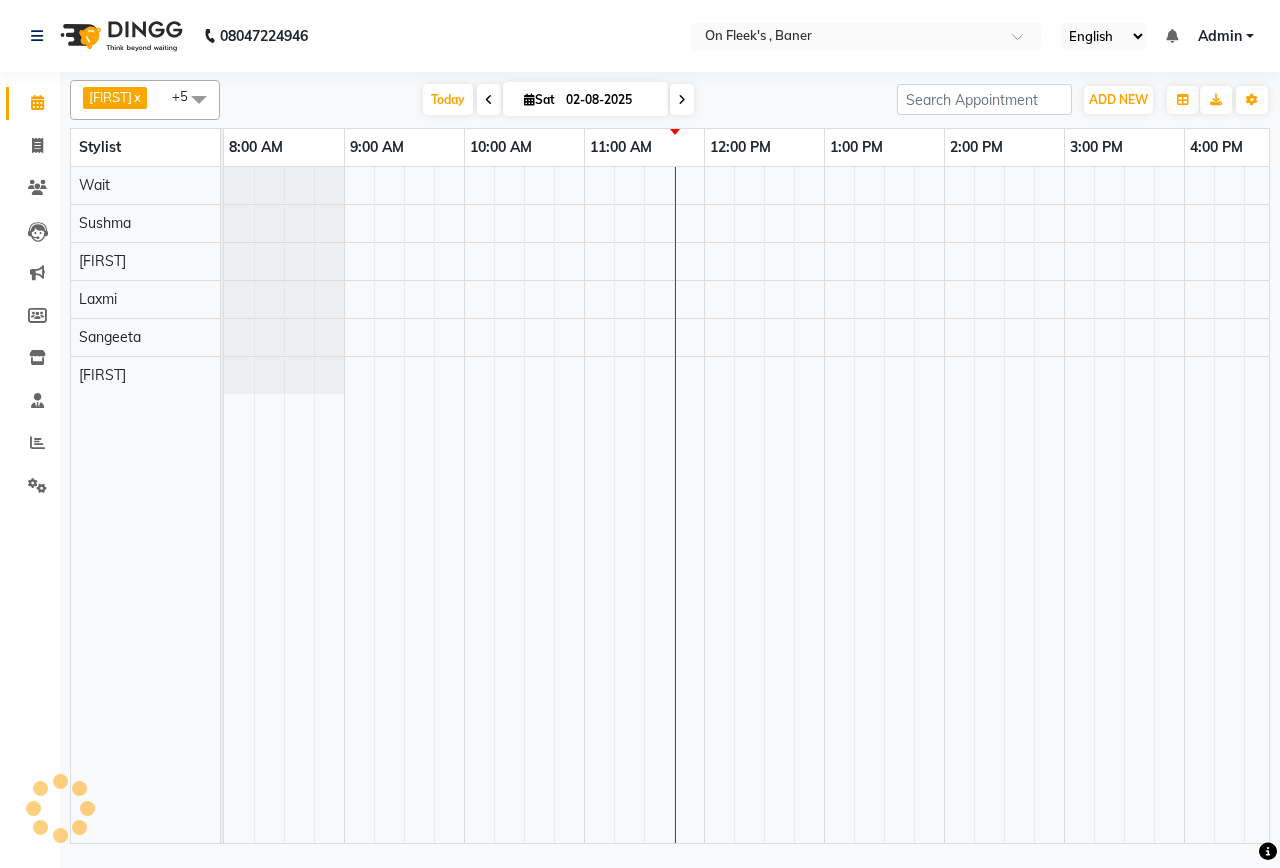 scroll, scrollTop: 0, scrollLeft: 0, axis: both 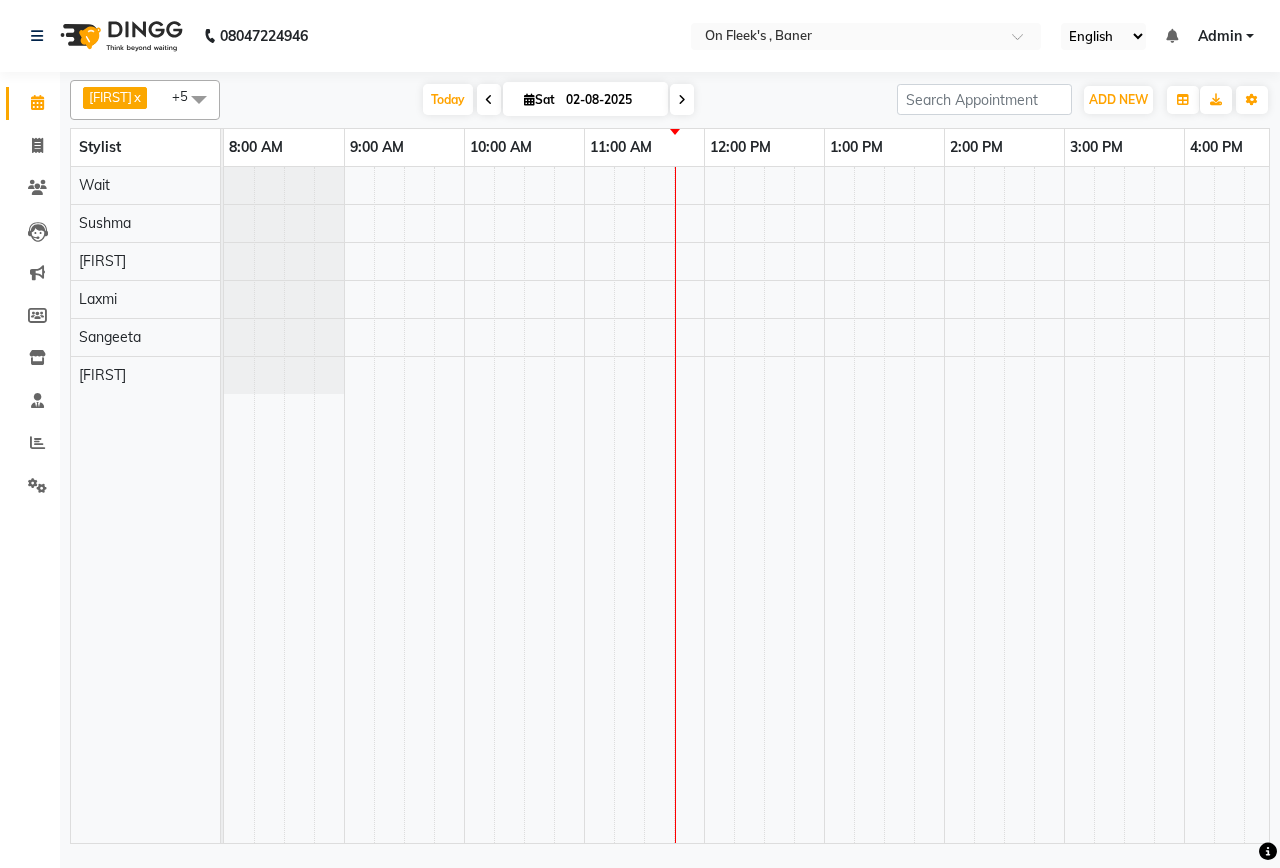 click at bounding box center (1124, 505) 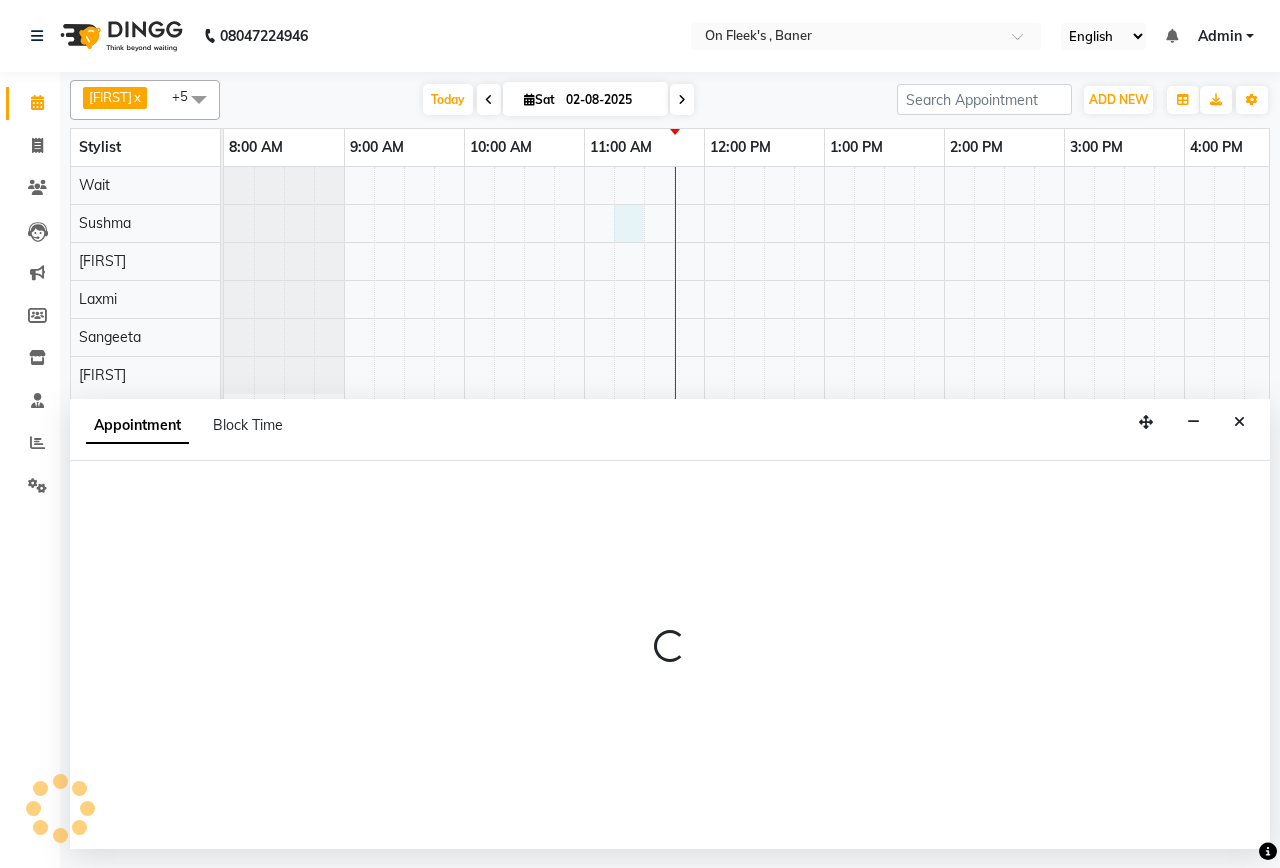 select on "9050" 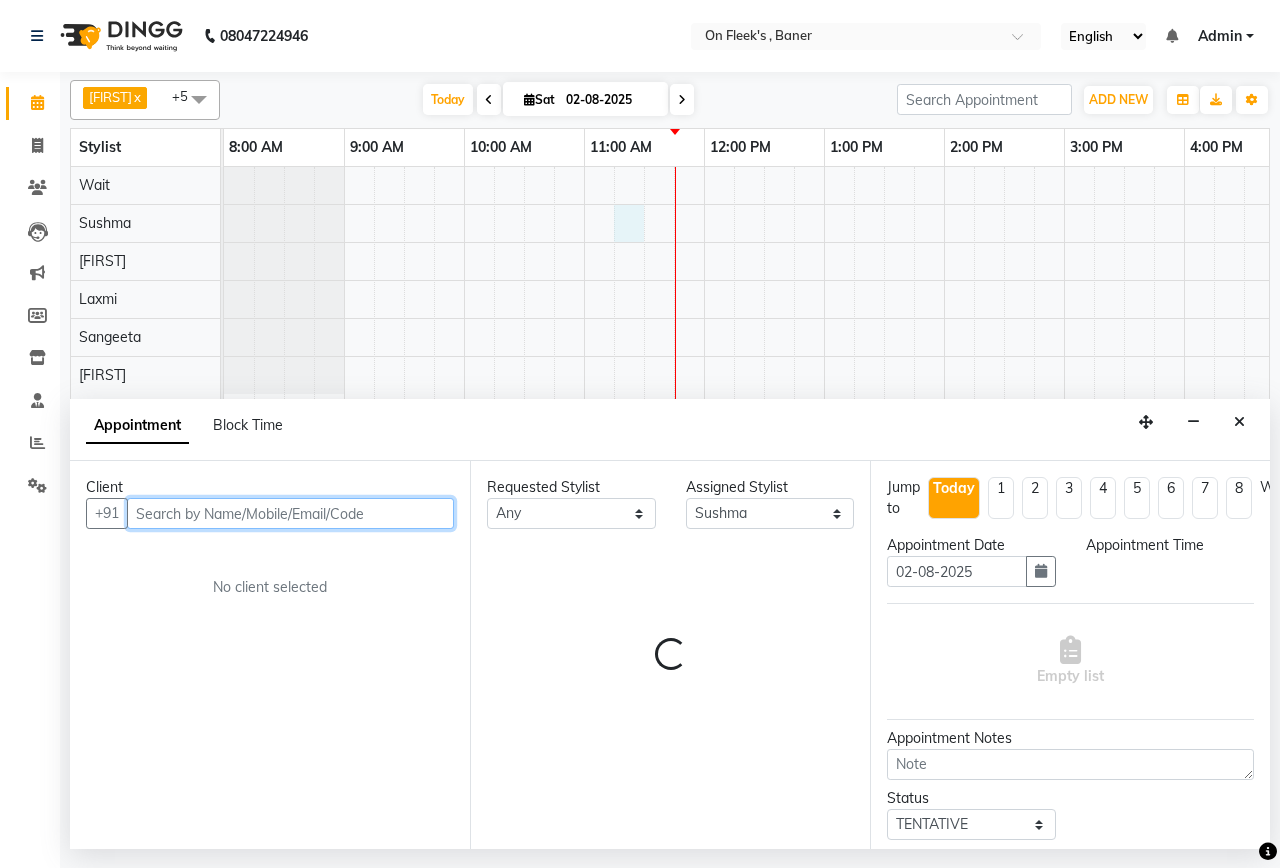 select on "675" 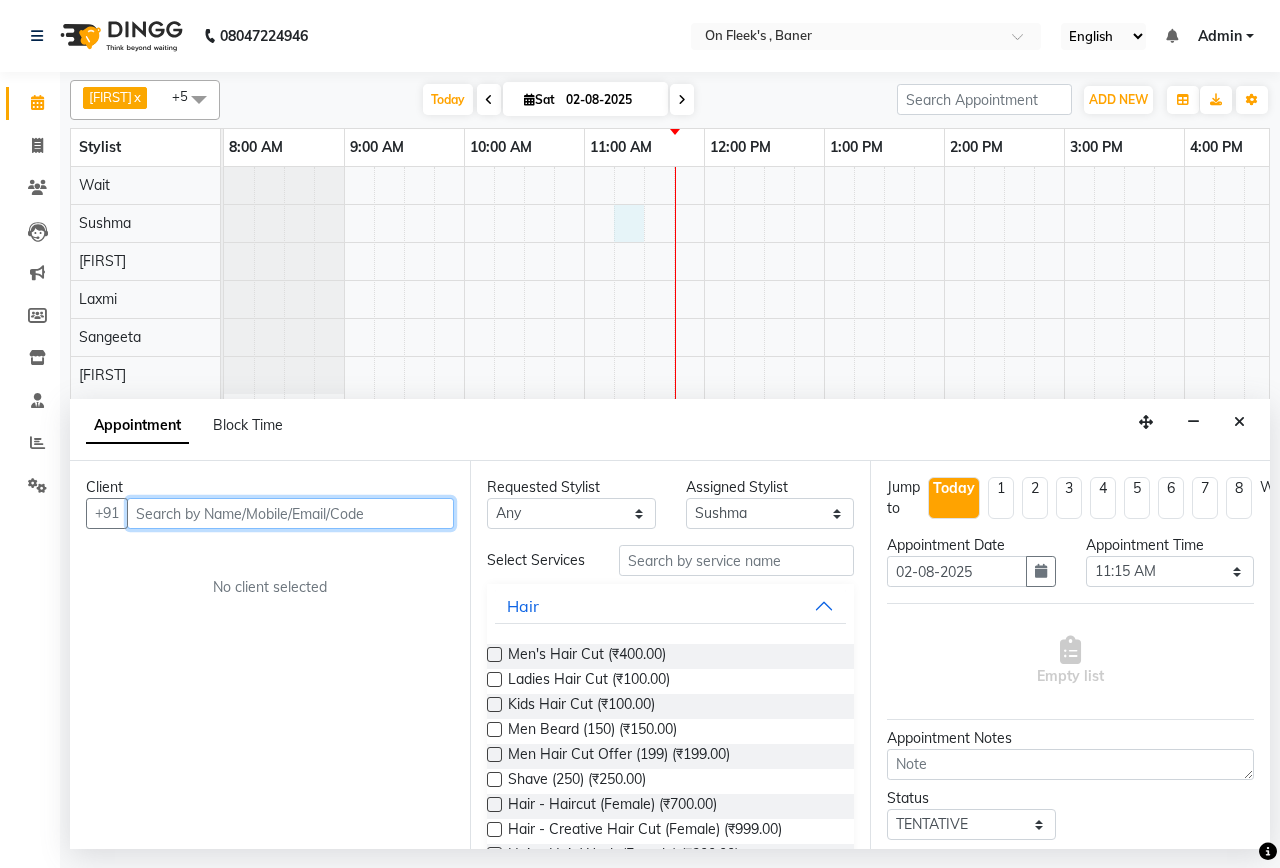 click at bounding box center [290, 513] 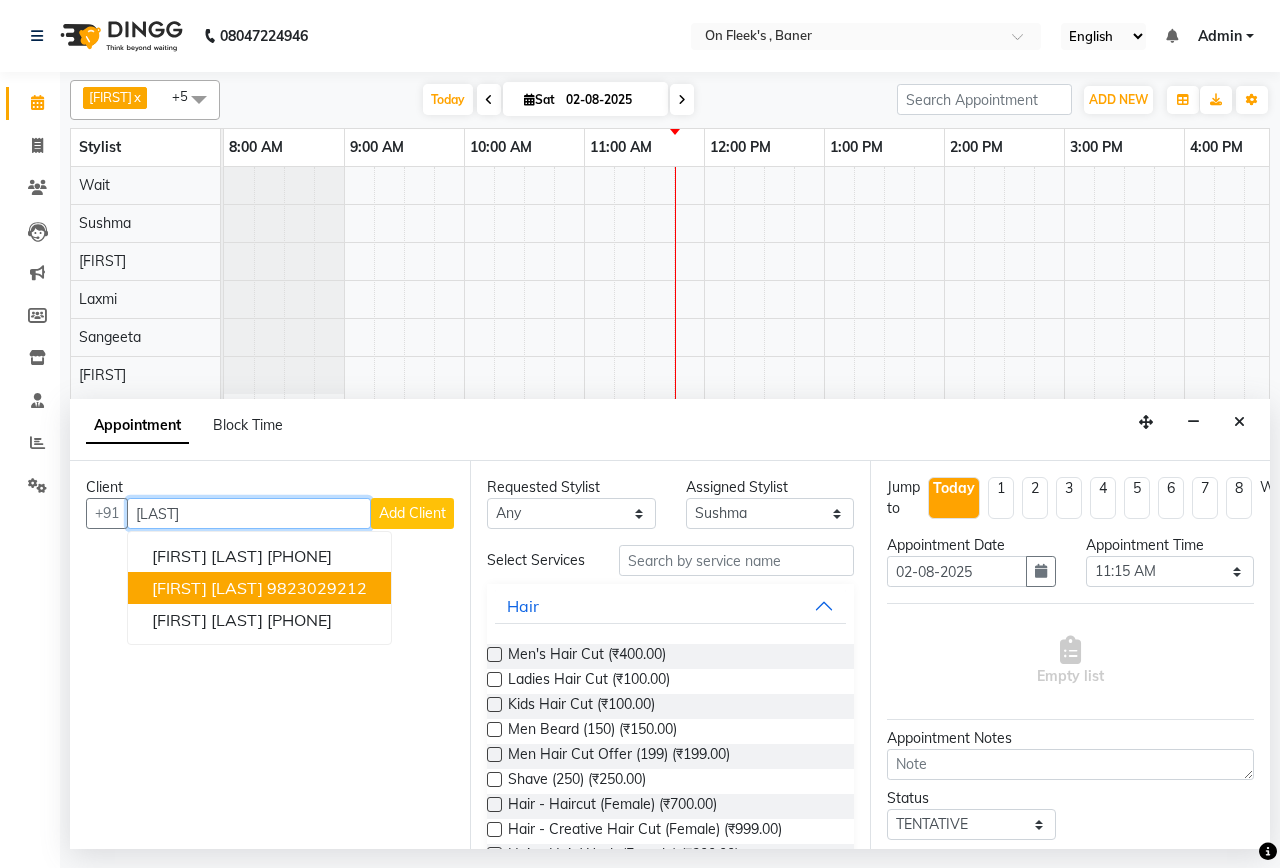 click on "9823029212" at bounding box center (317, 588) 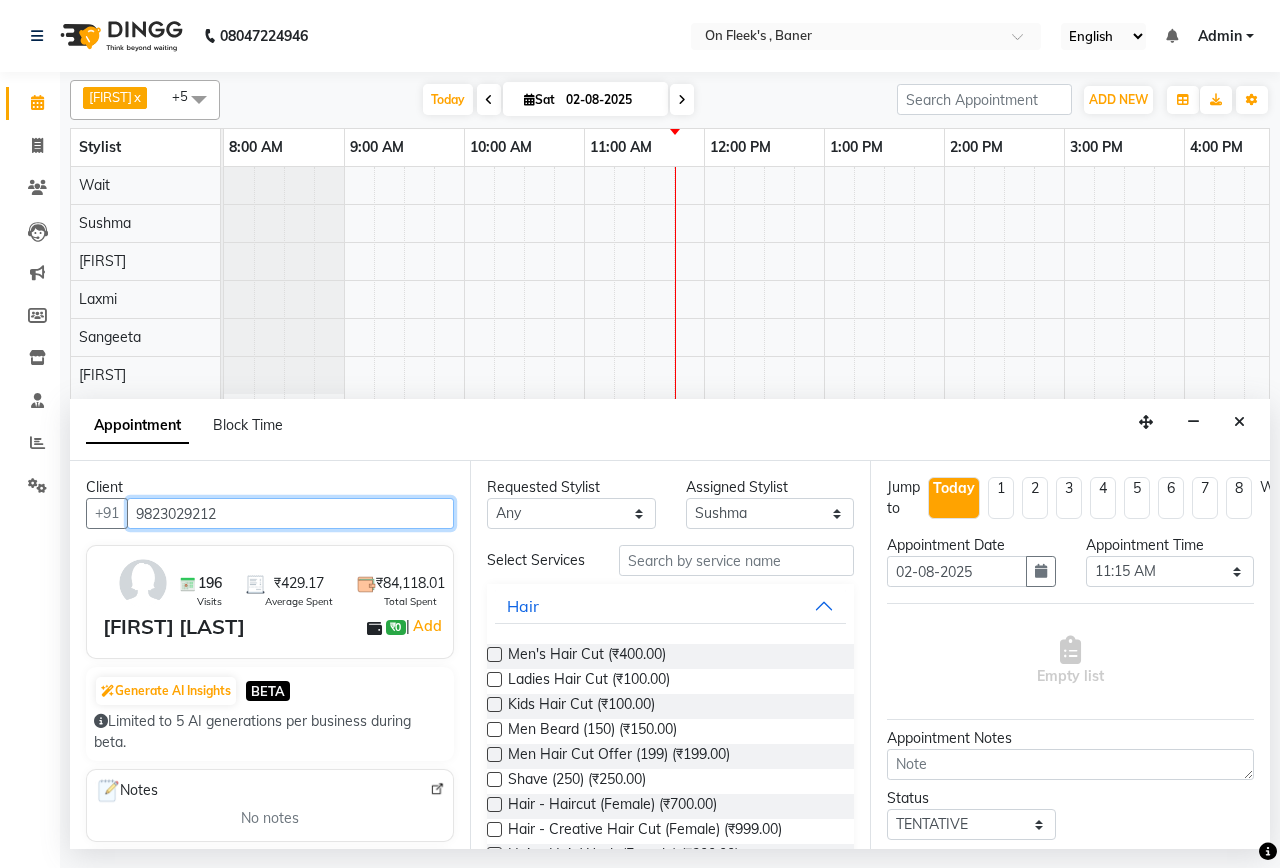 type on "9823029212" 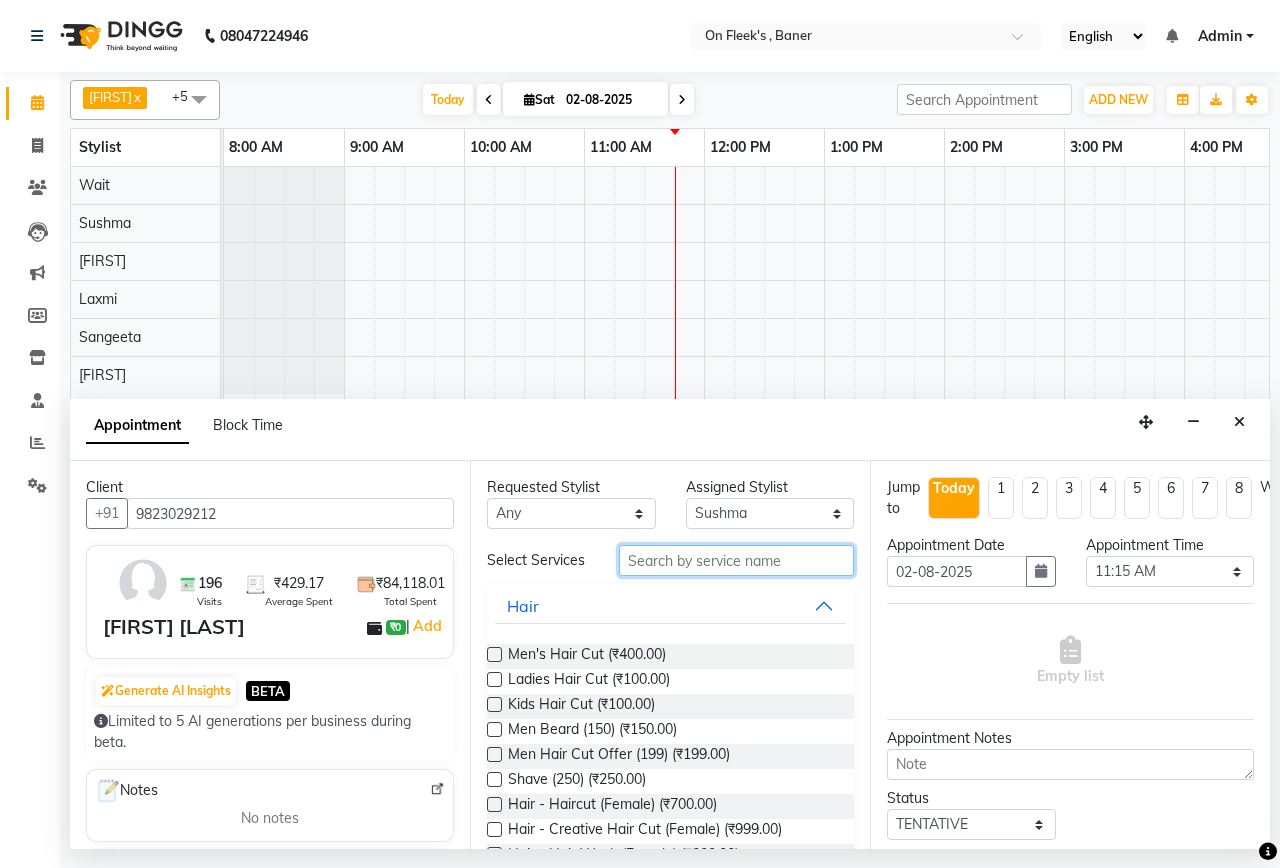 click at bounding box center (736, 560) 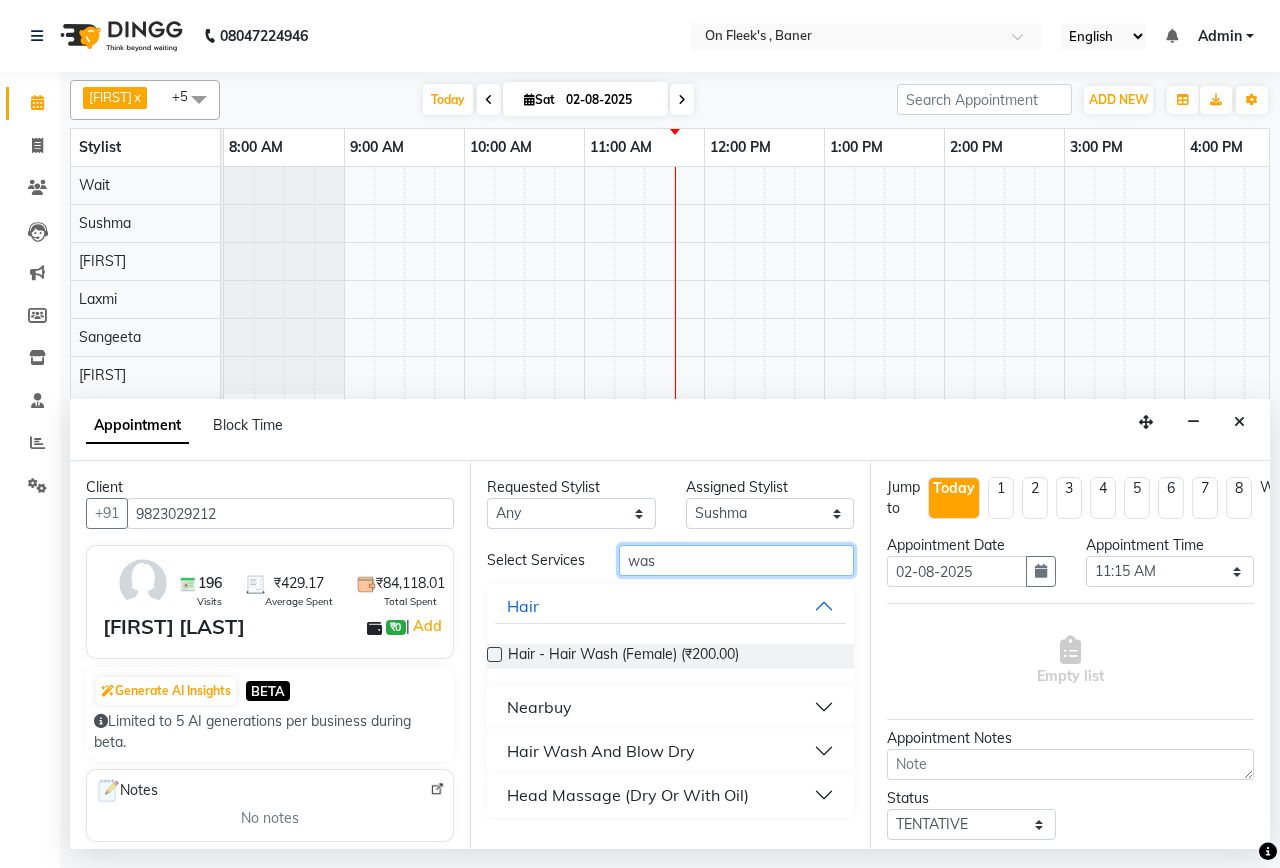 type on "was" 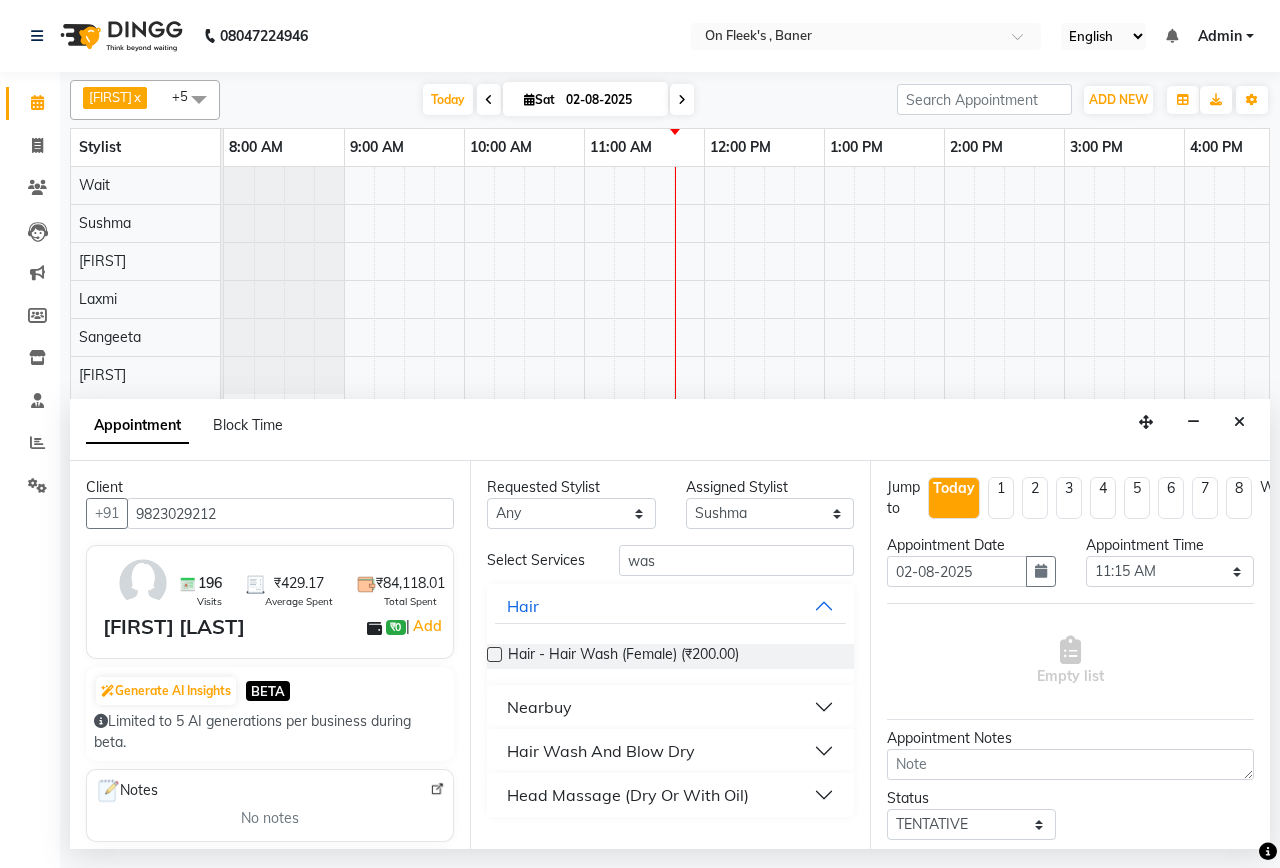 click on "Hair - Hair Wash (Female) (₹200.00)" at bounding box center [670, 656] 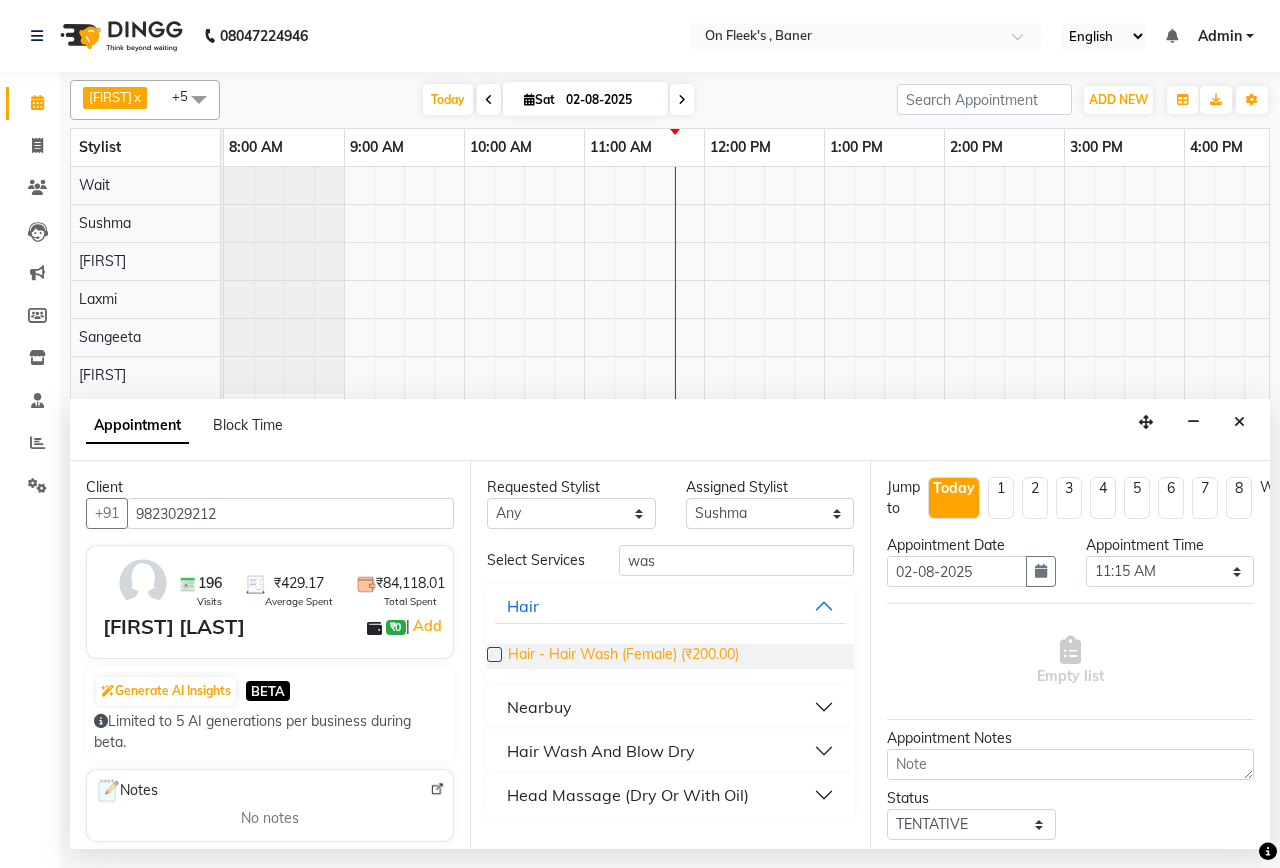 click on "Hair - Hair Wash (Female) (₹200.00)" at bounding box center (623, 656) 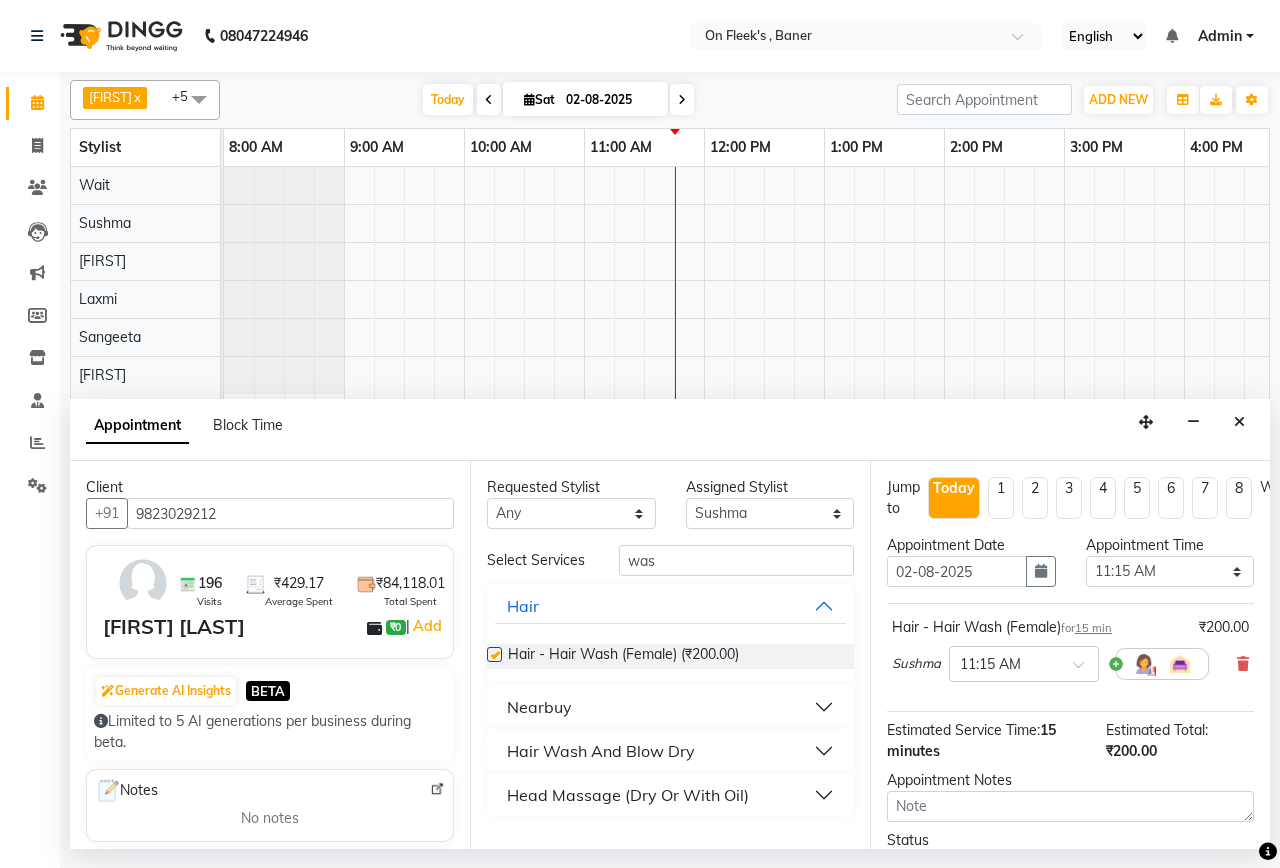 checkbox on "false" 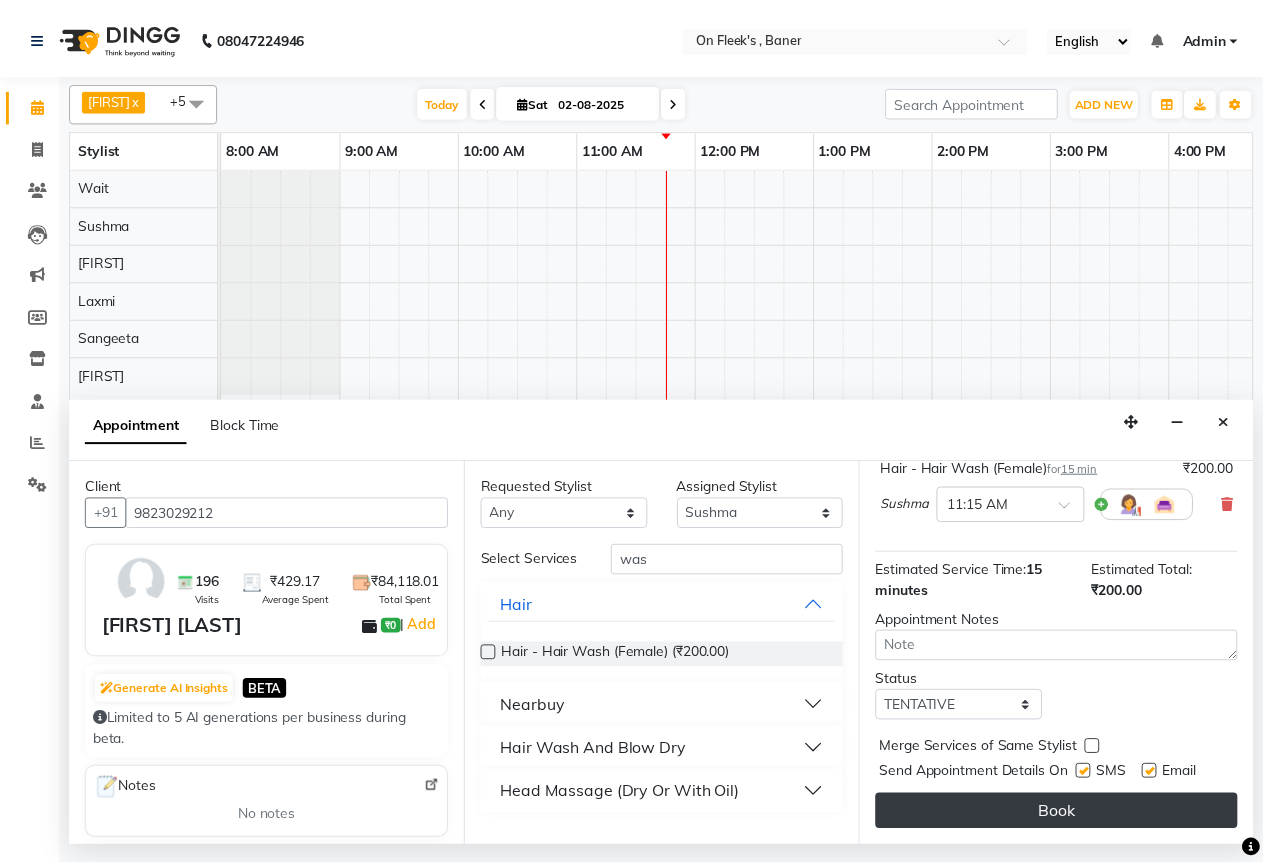 scroll, scrollTop: 176, scrollLeft: 0, axis: vertical 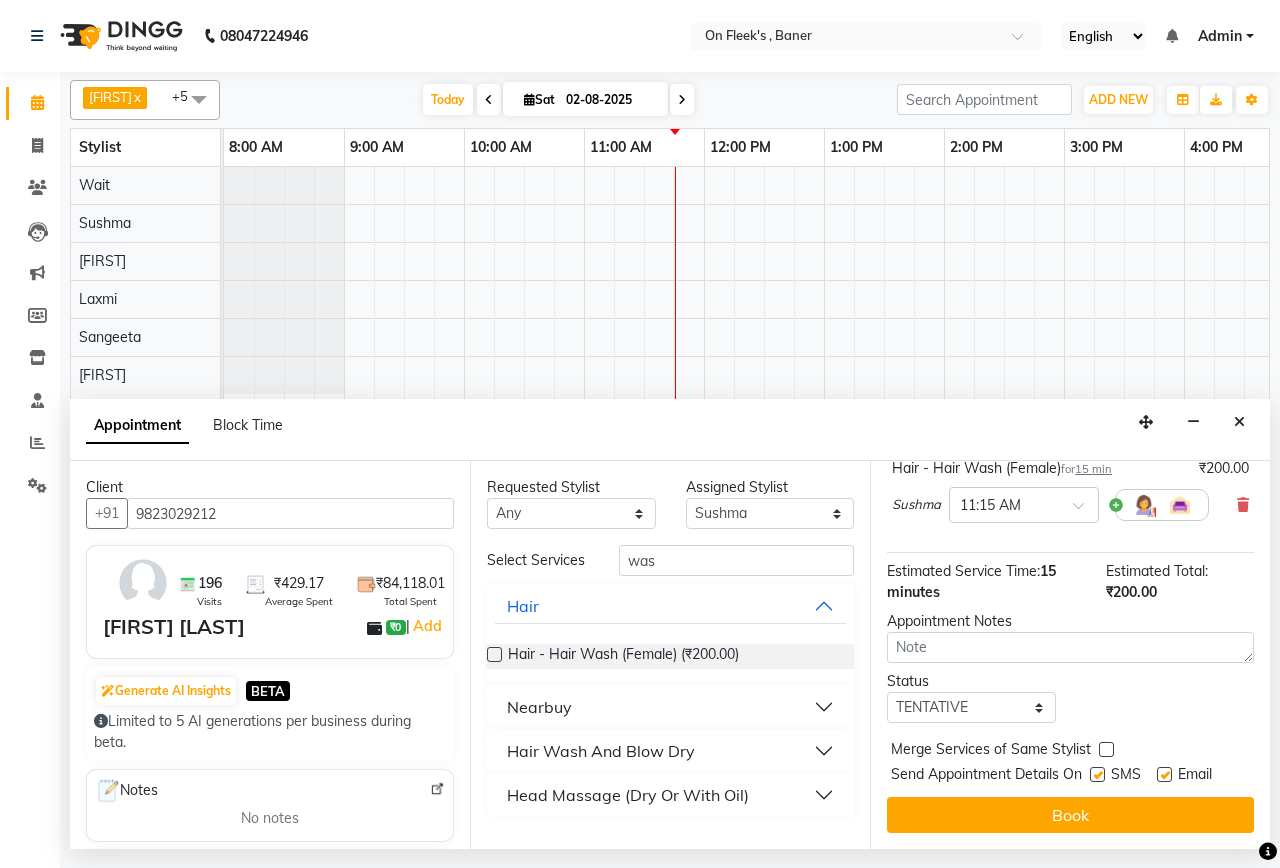 click at bounding box center [1097, 774] 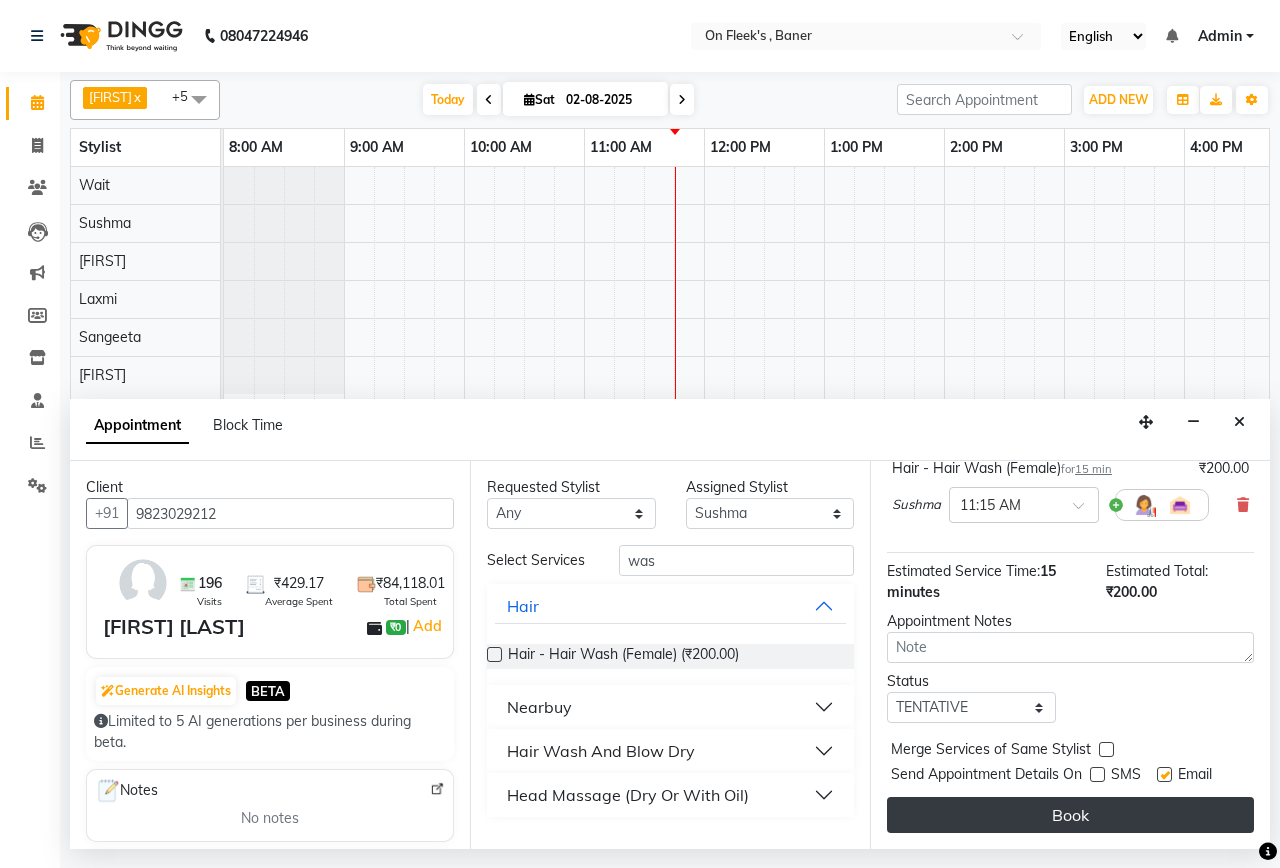 click on "Book" at bounding box center (1070, 815) 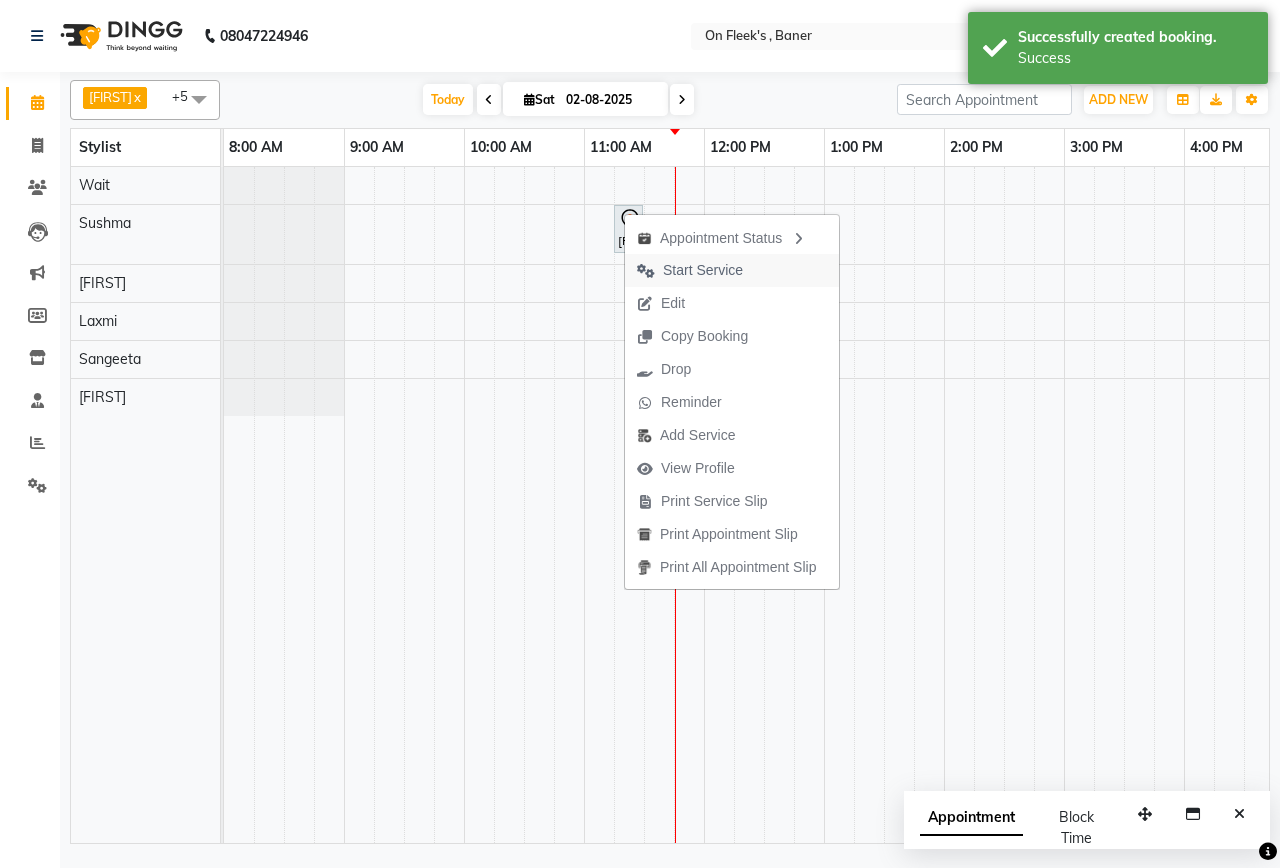 click on "Start Service" at bounding box center (703, 270) 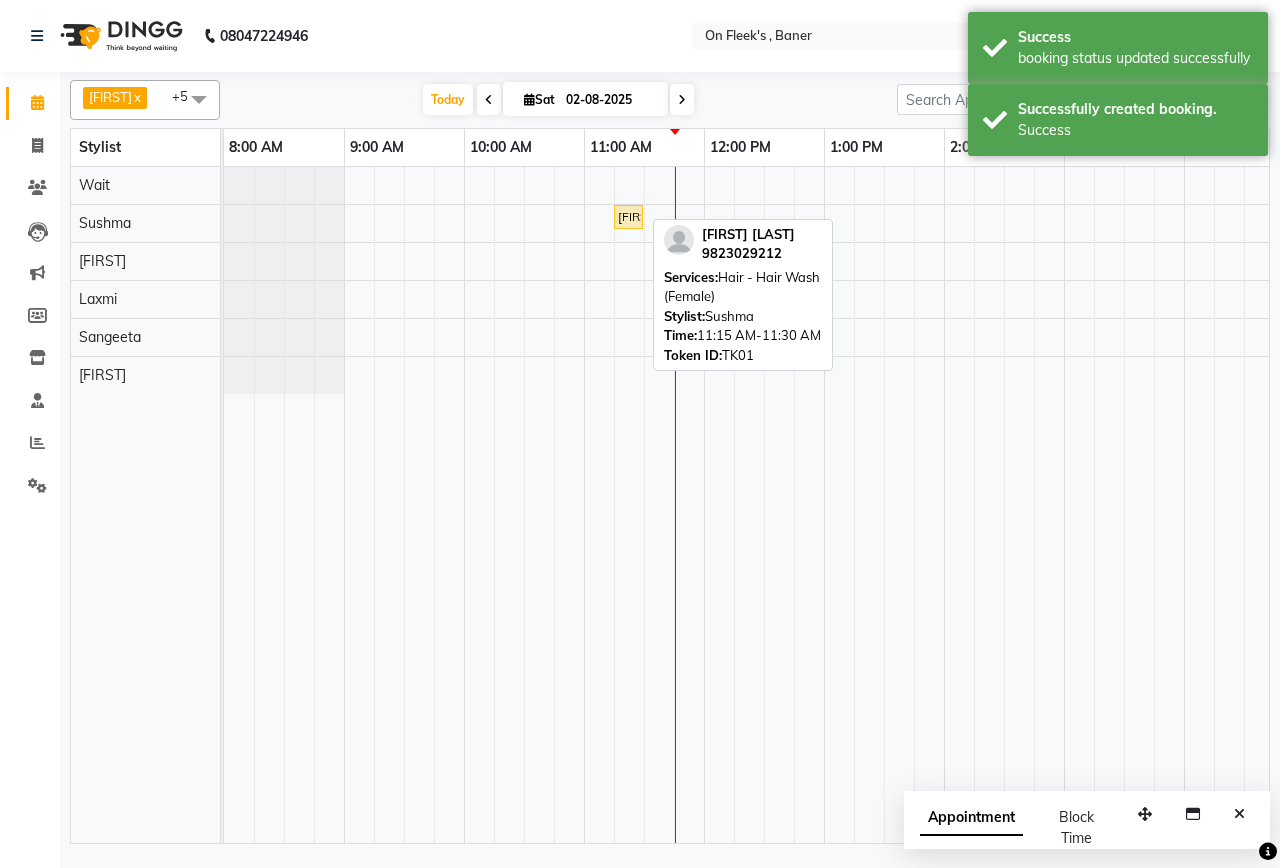 click on "[FIRST] [LAST], TK01, 11:15 AM-11:30 AM, Hair - Hair Wash (Female)" at bounding box center [628, 217] 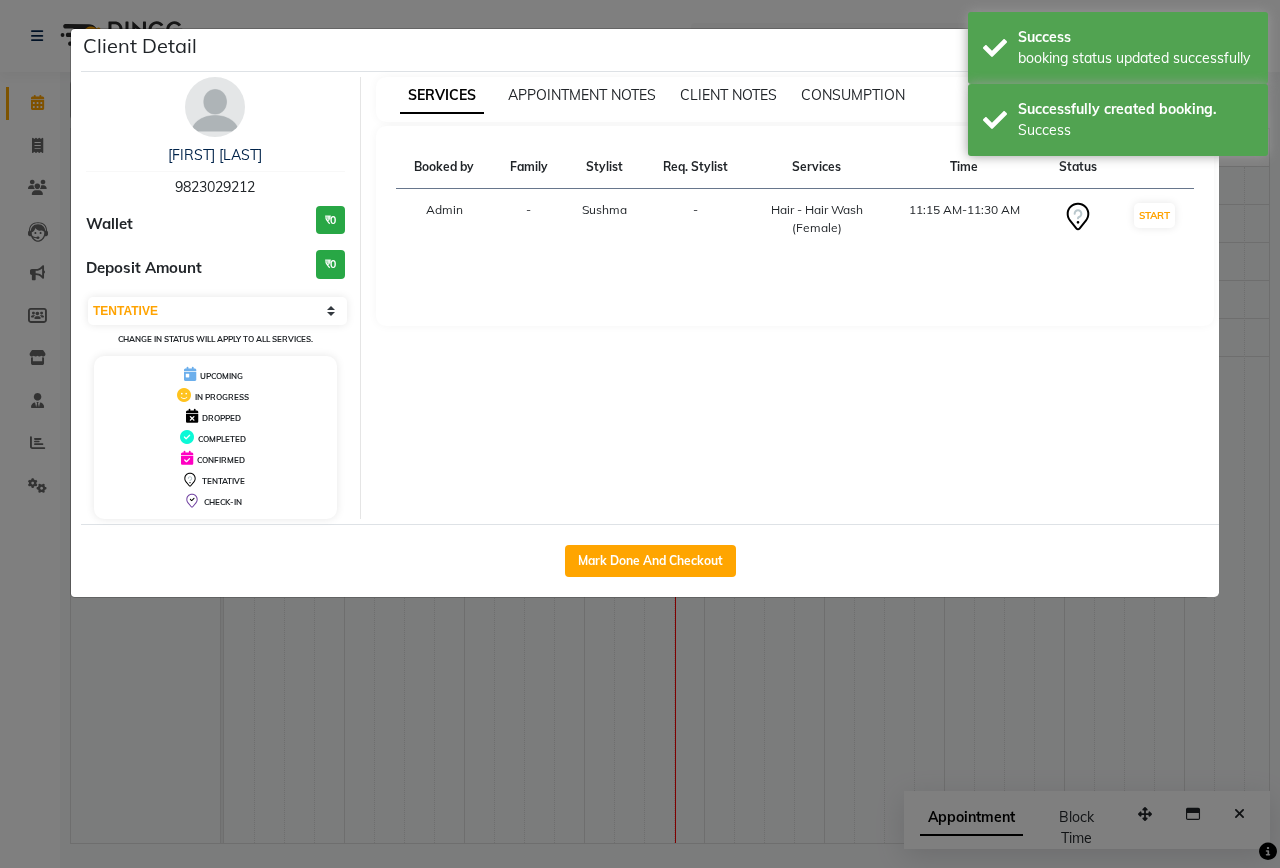 select on "1" 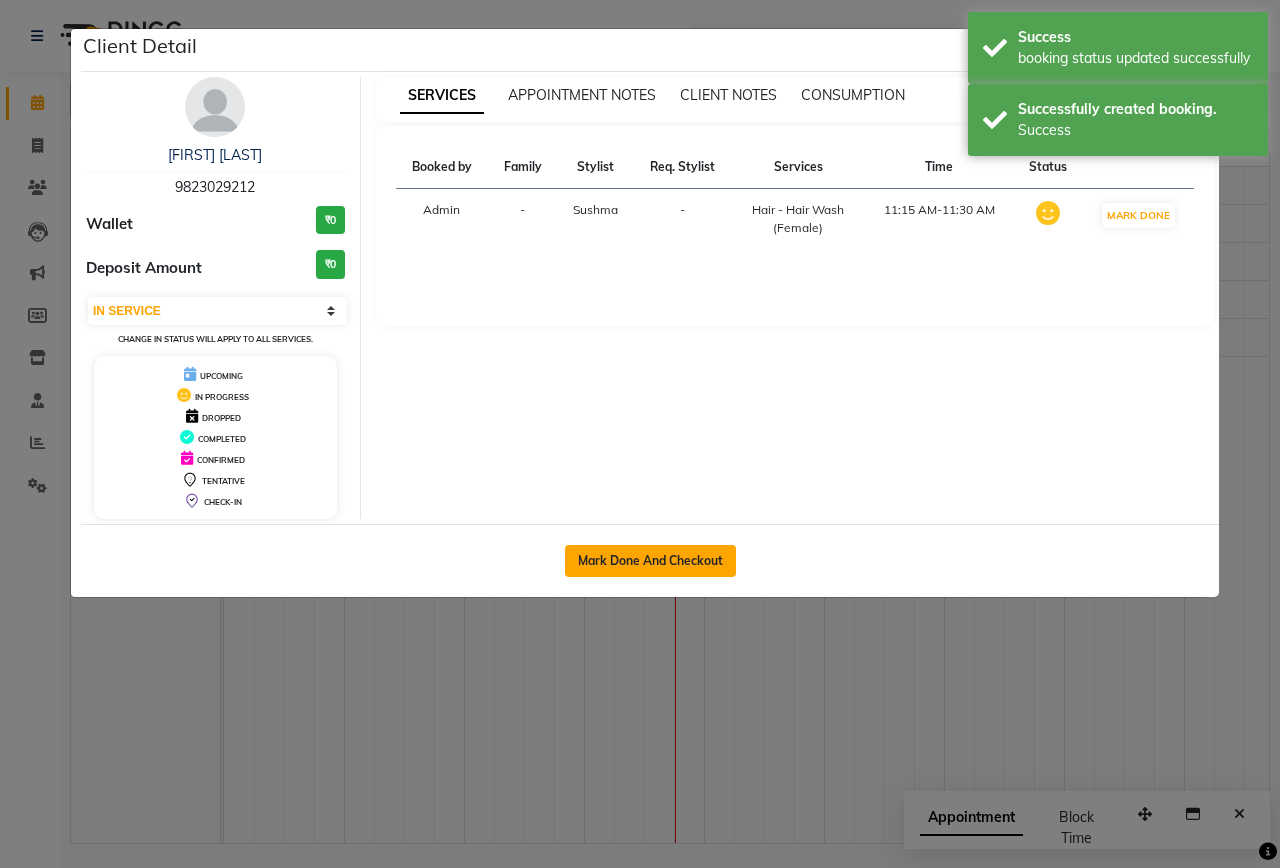 click on "Mark Done And Checkout" 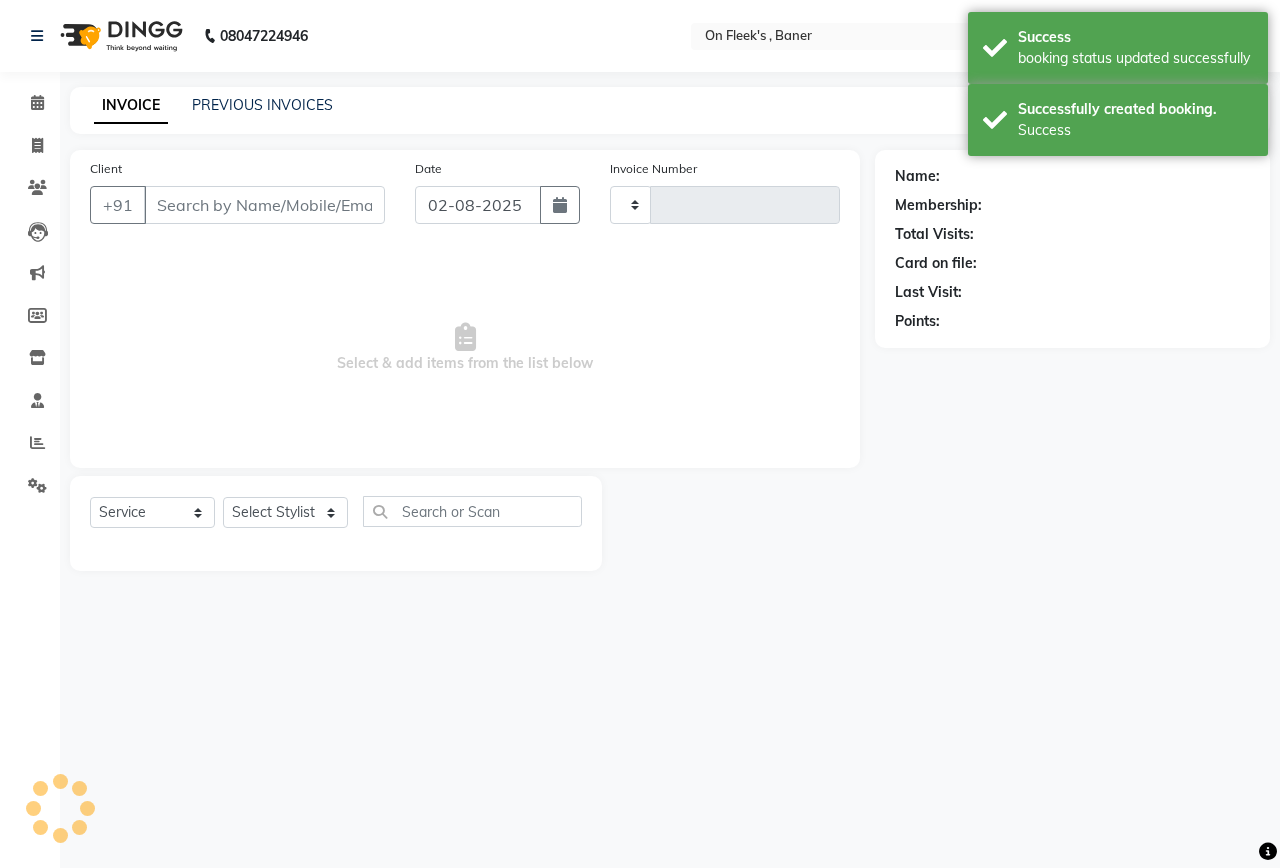 select on "3" 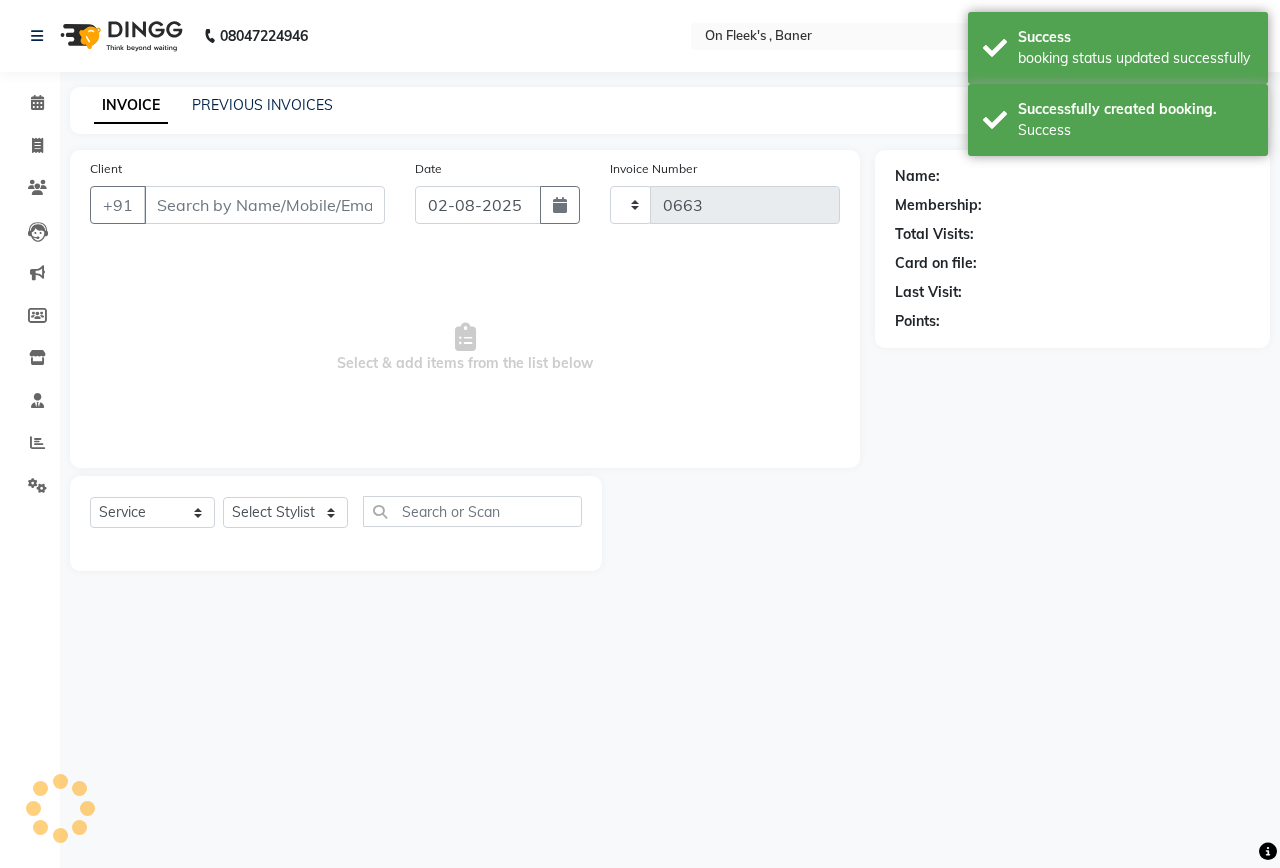 select on "632" 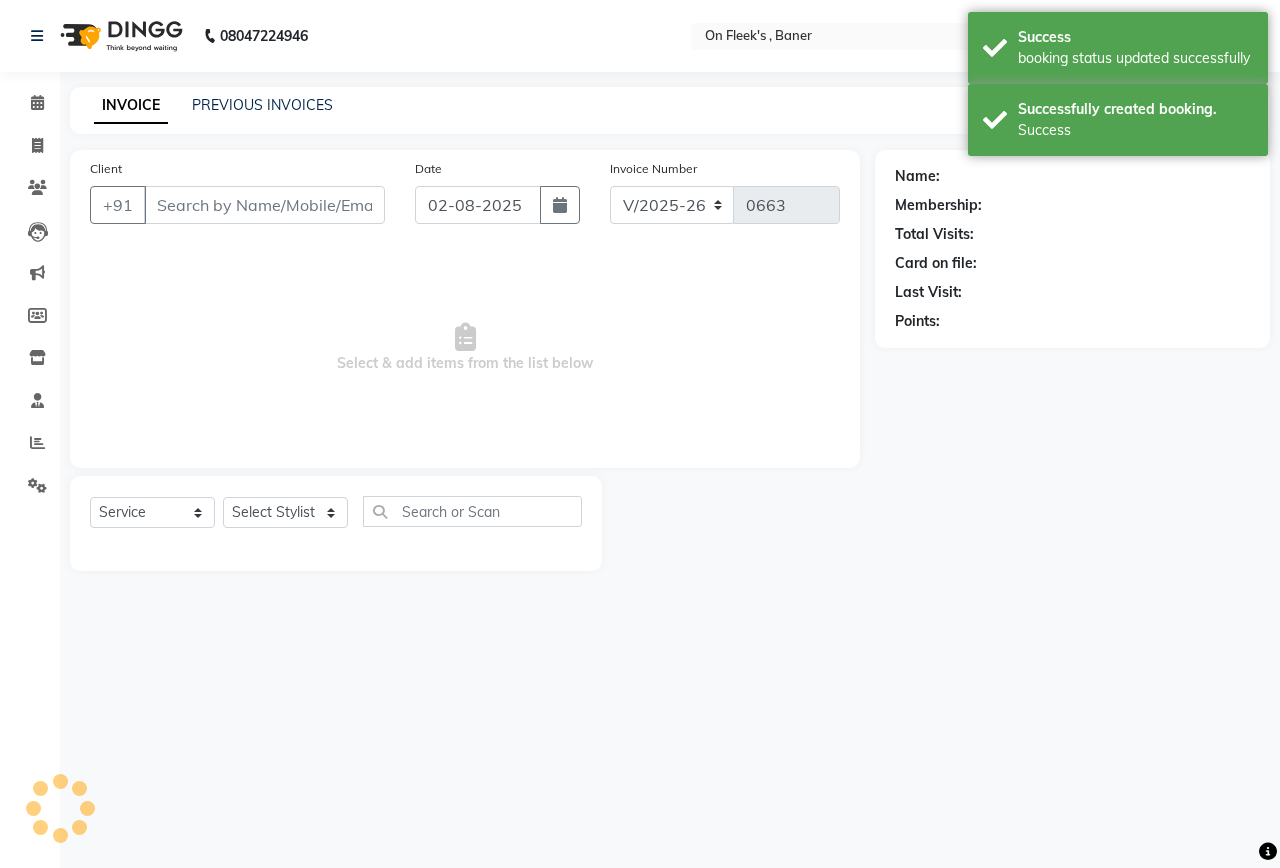 type on "9823029212" 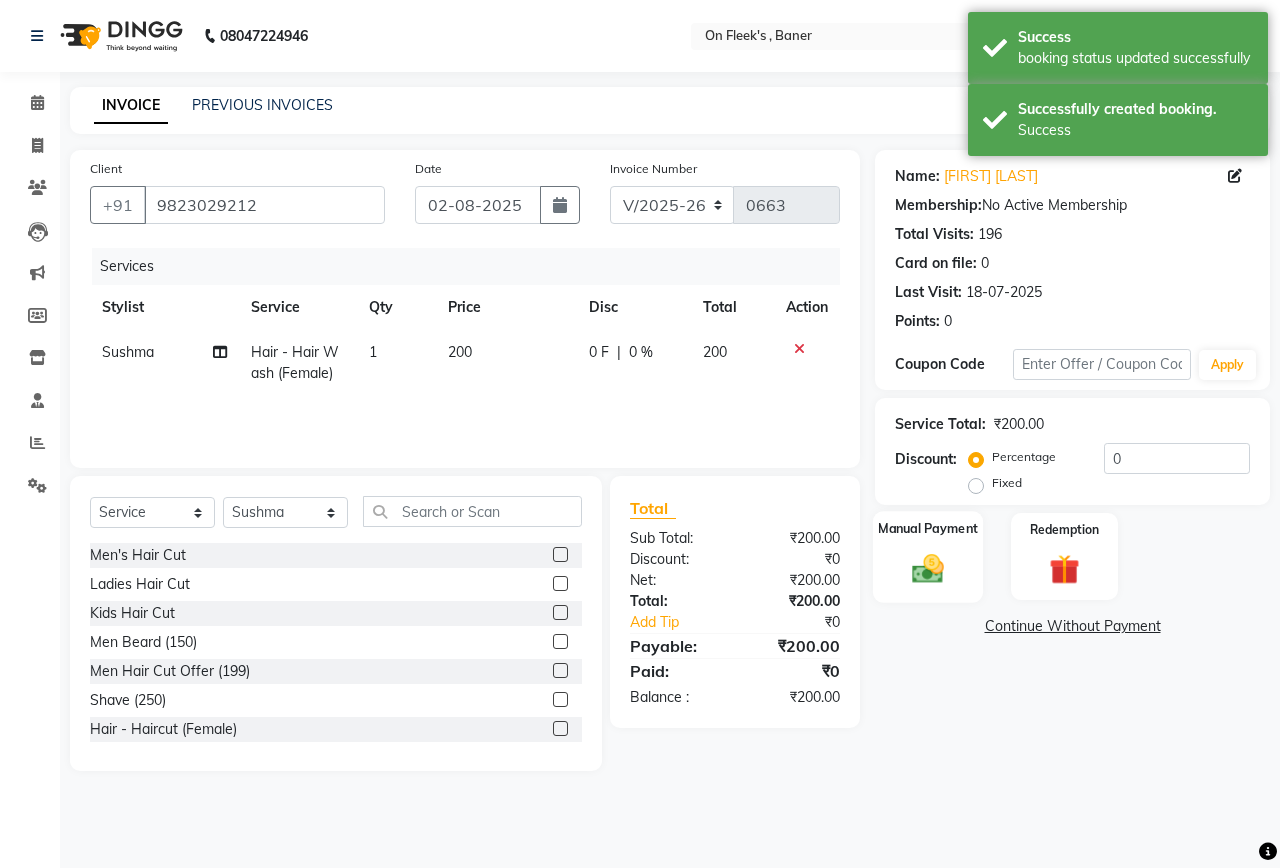 click 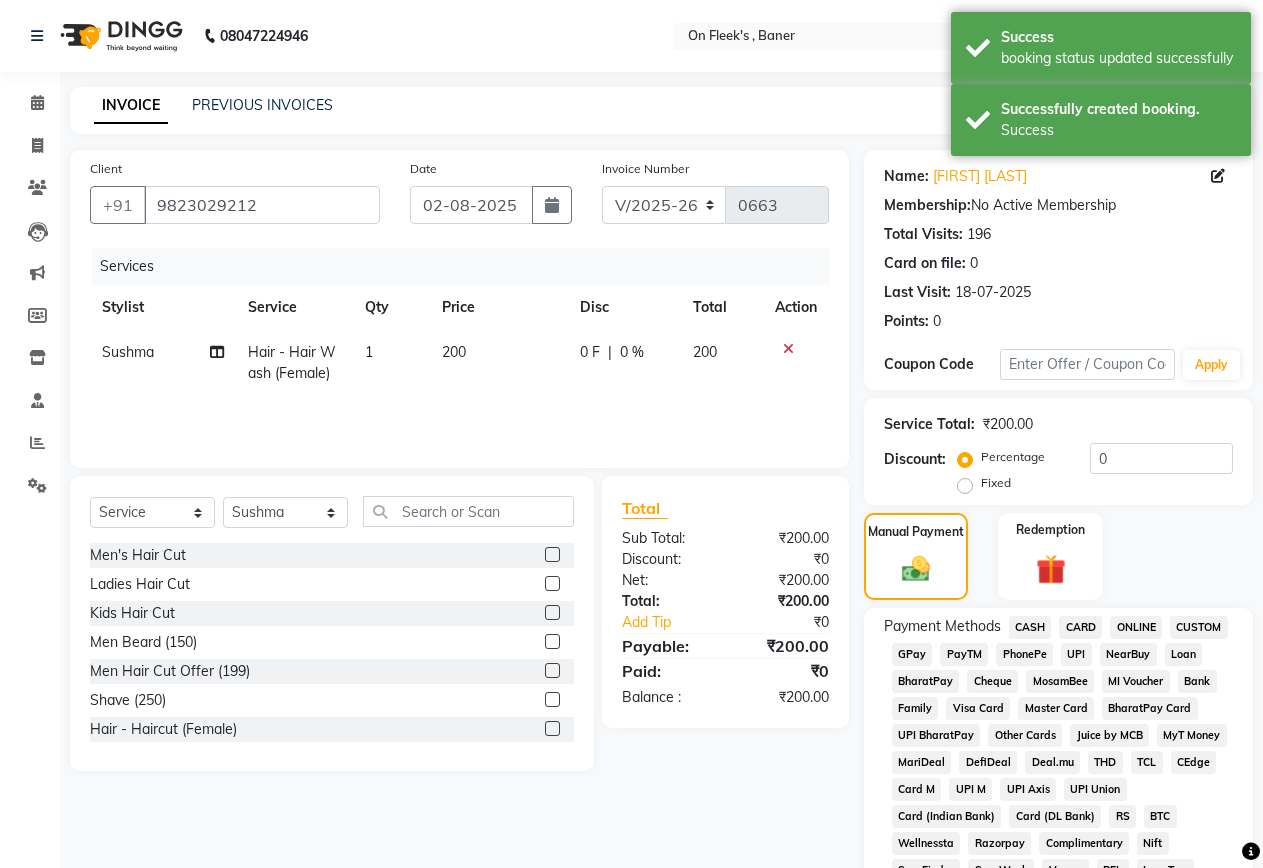 click on "CASH" 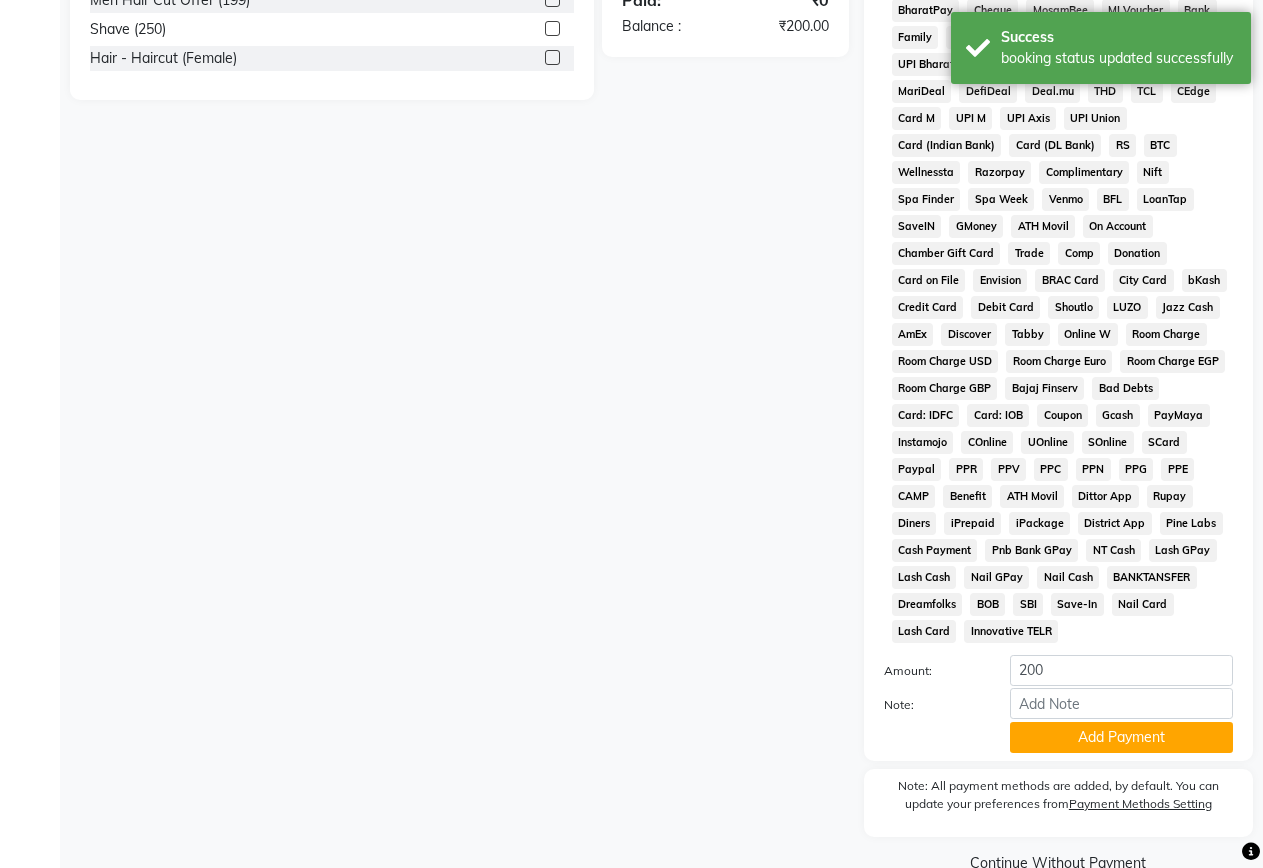 scroll, scrollTop: 700, scrollLeft: 0, axis: vertical 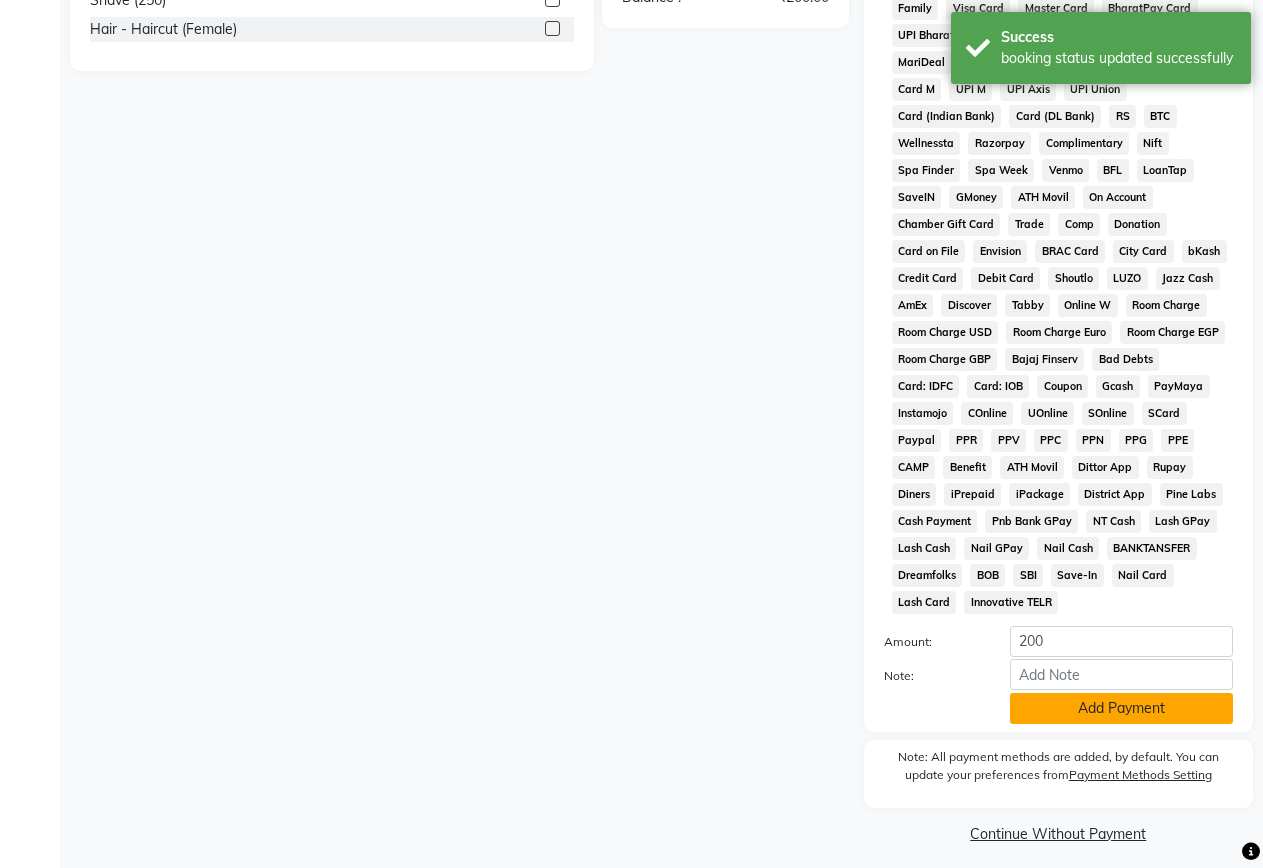 click on "Add Payment" 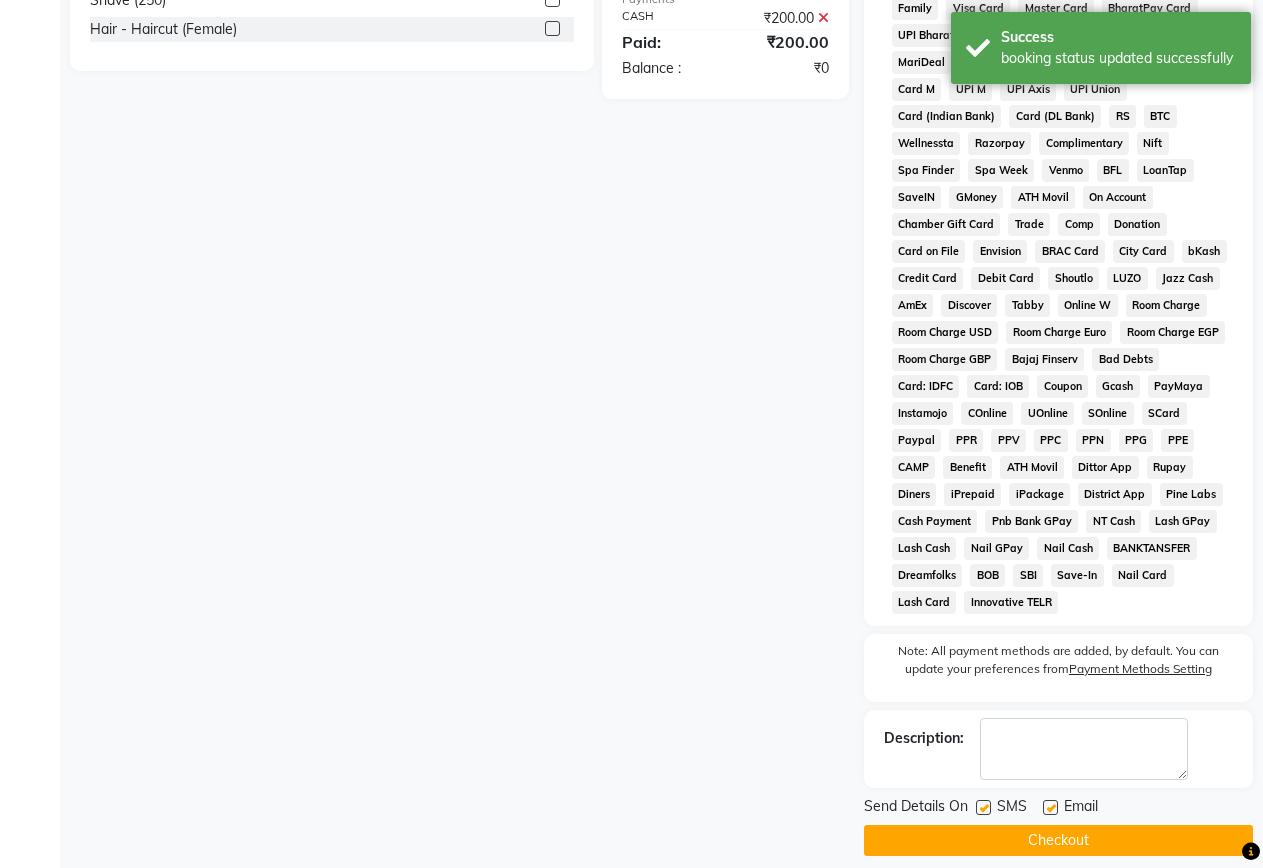 scroll, scrollTop: 718, scrollLeft: 0, axis: vertical 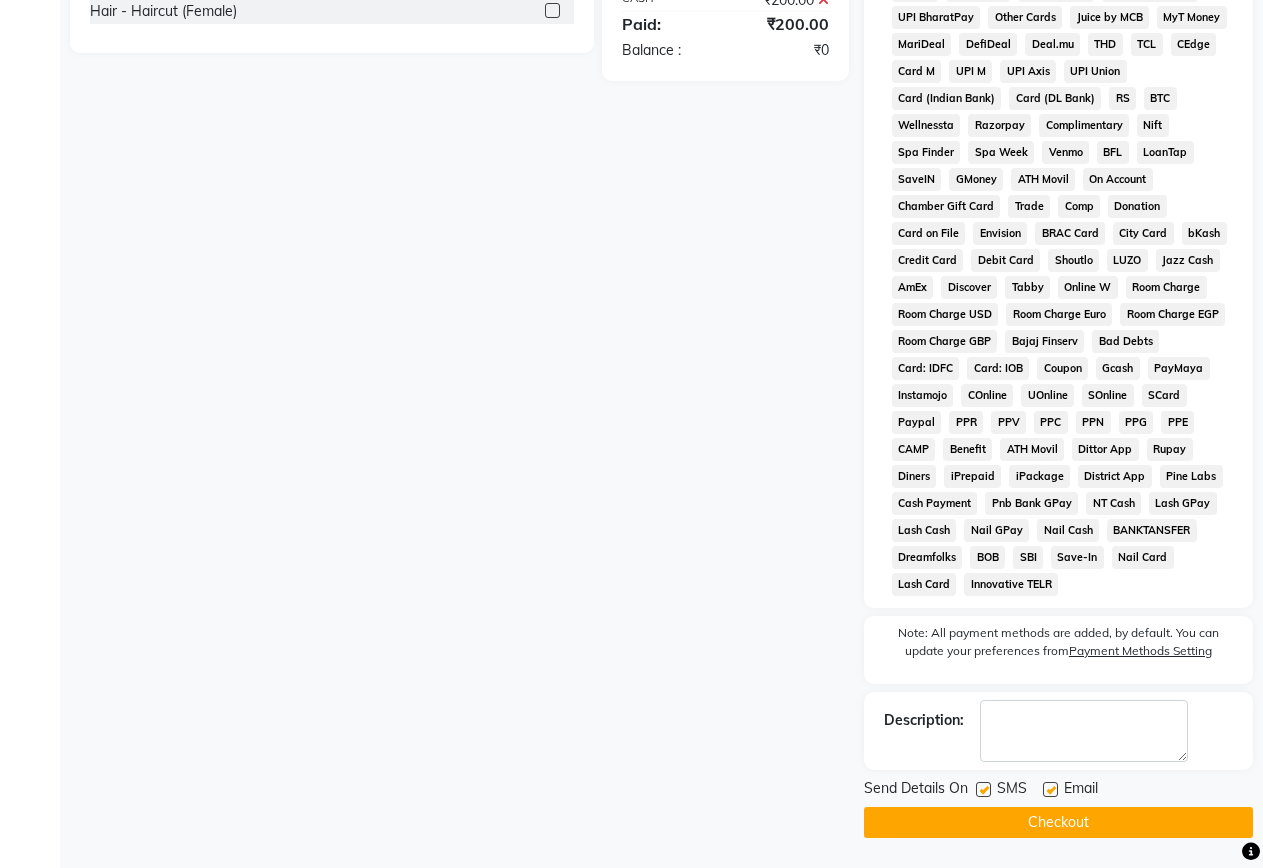 click 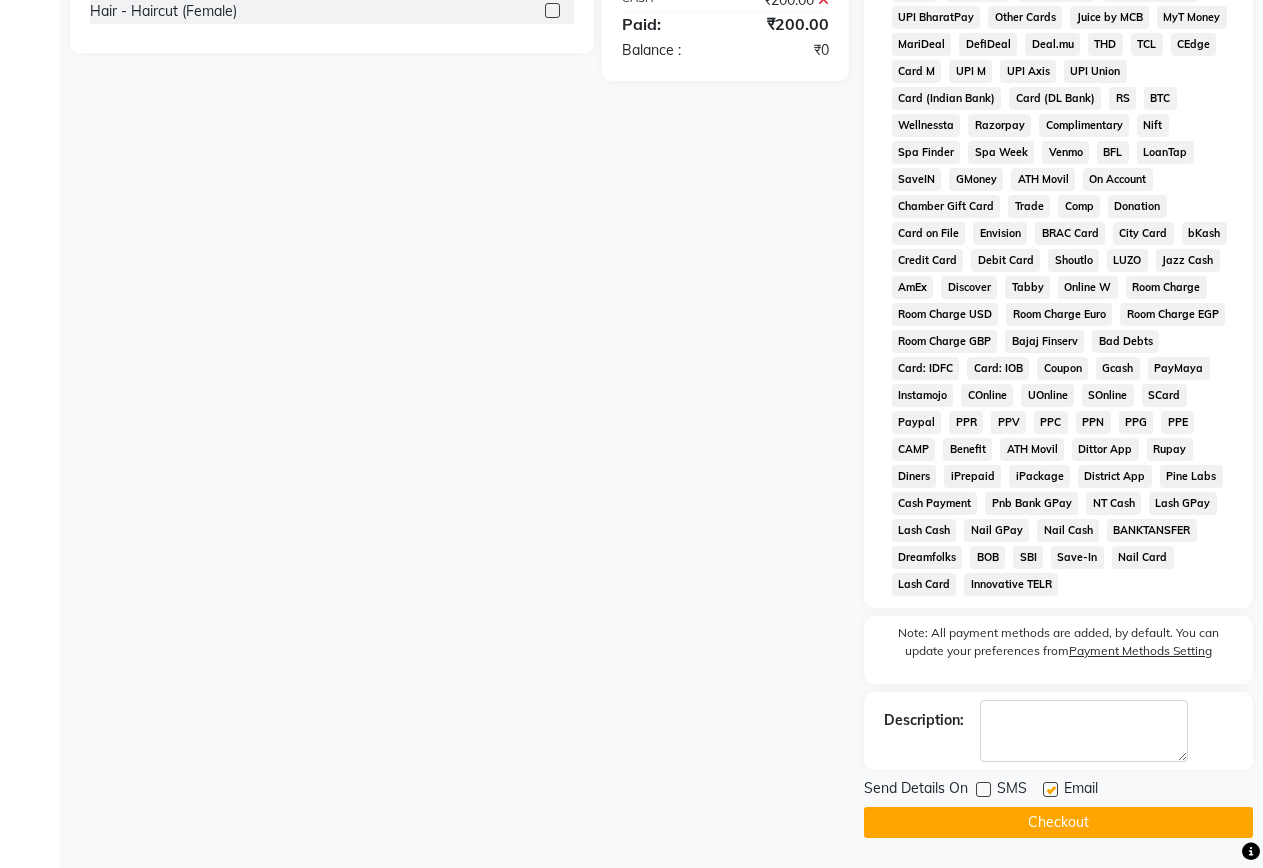 click on "Checkout" 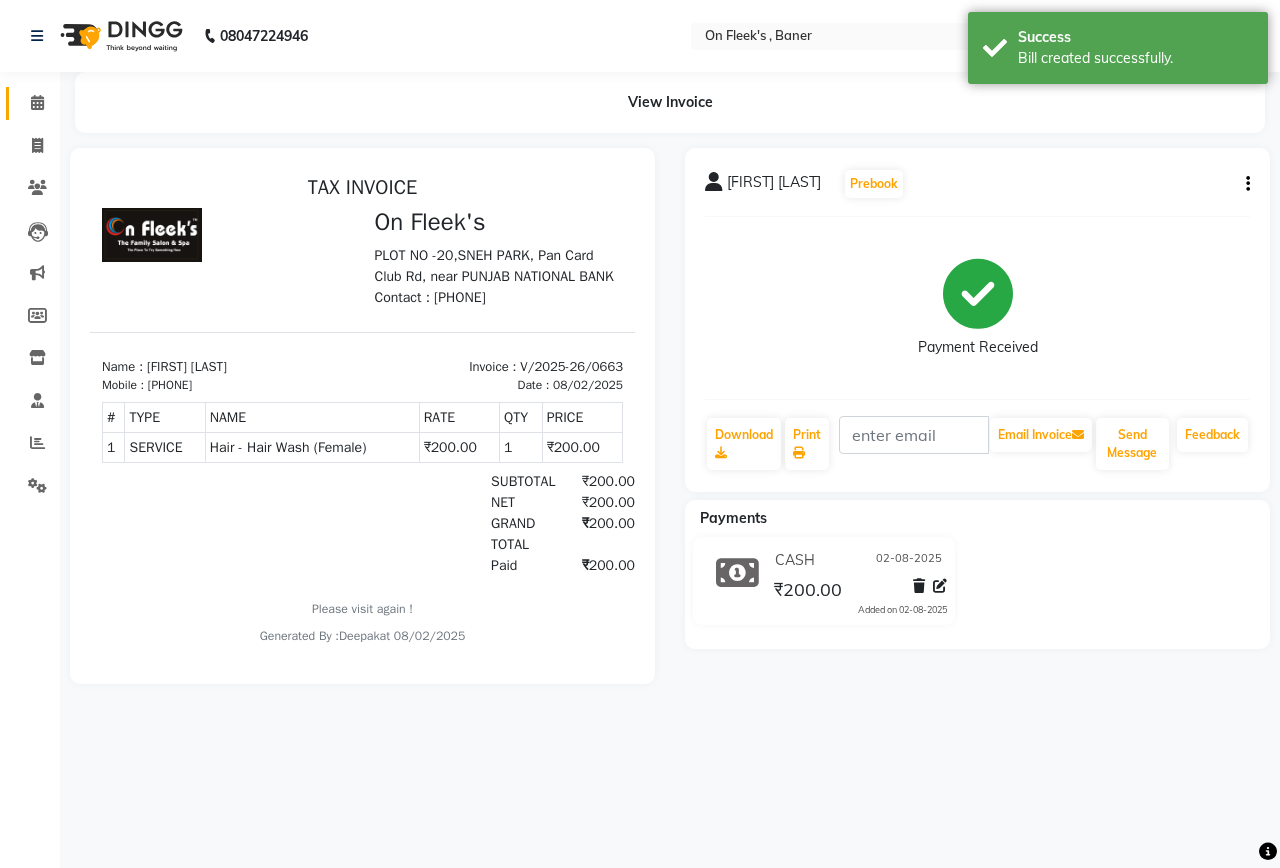 scroll, scrollTop: 0, scrollLeft: 0, axis: both 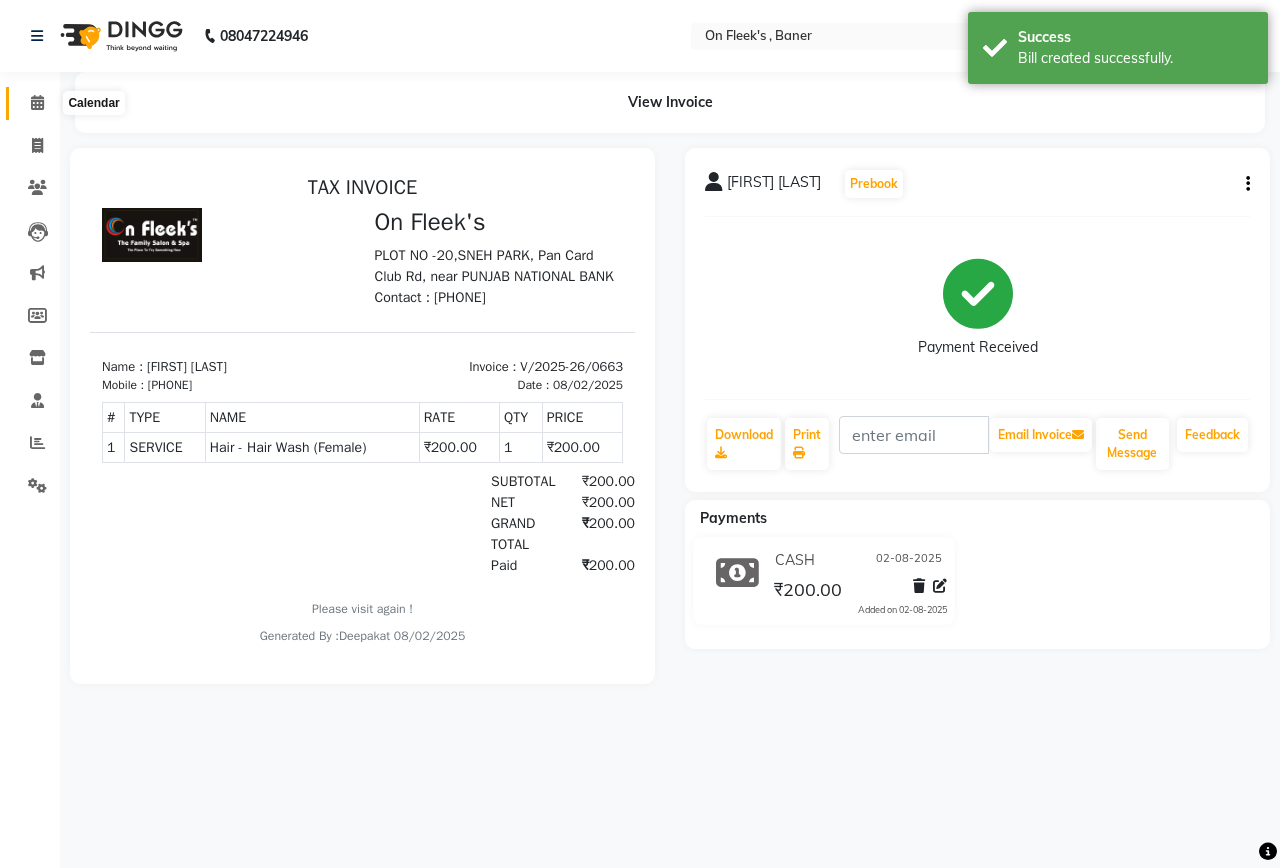 click 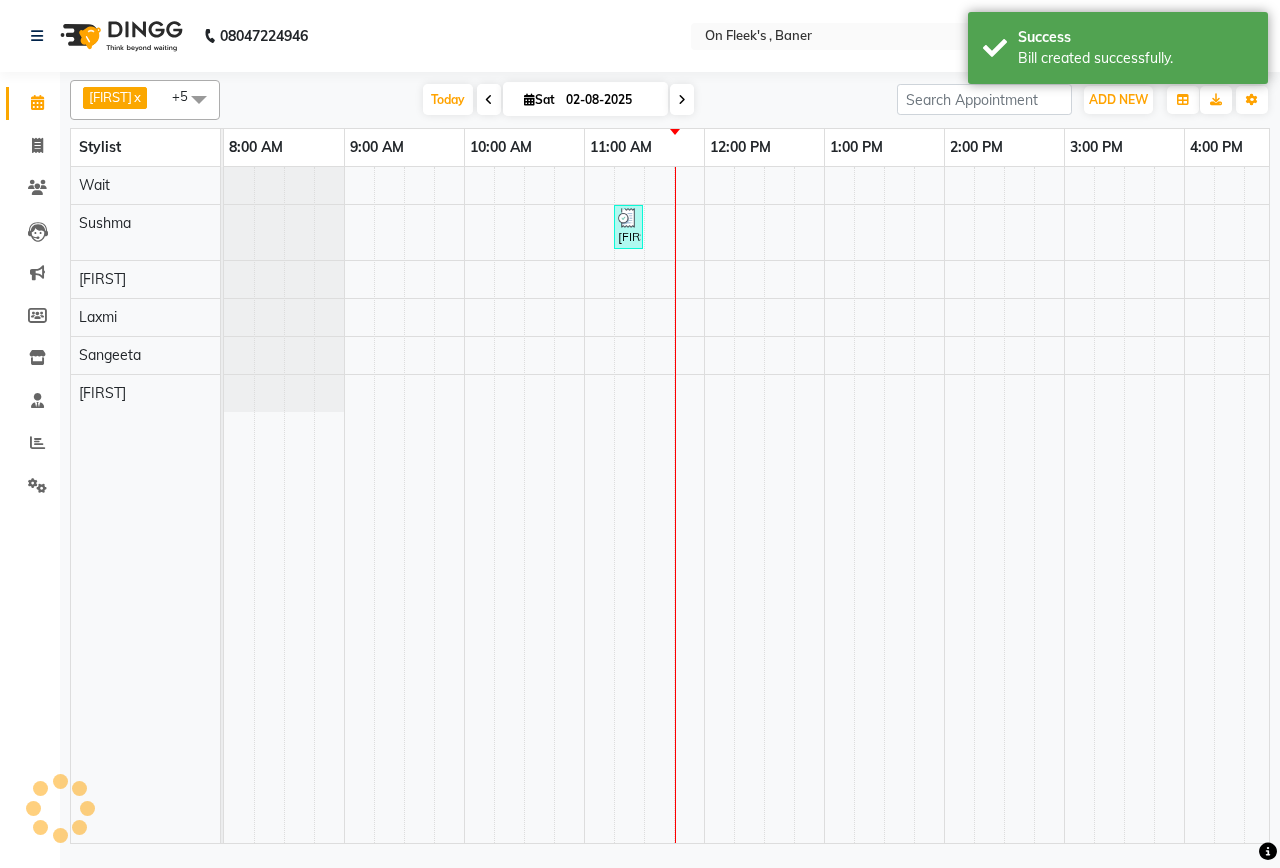 scroll, scrollTop: 0, scrollLeft: 0, axis: both 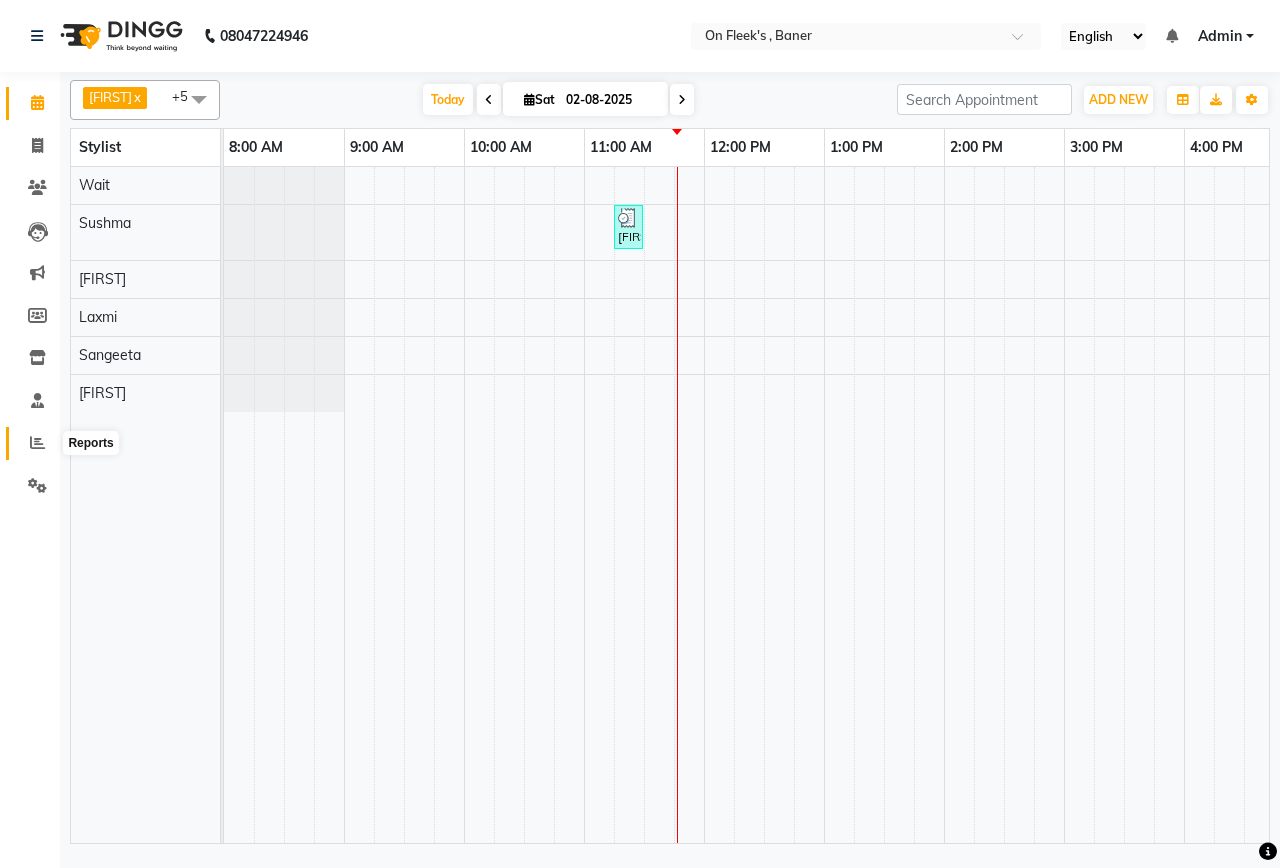 click 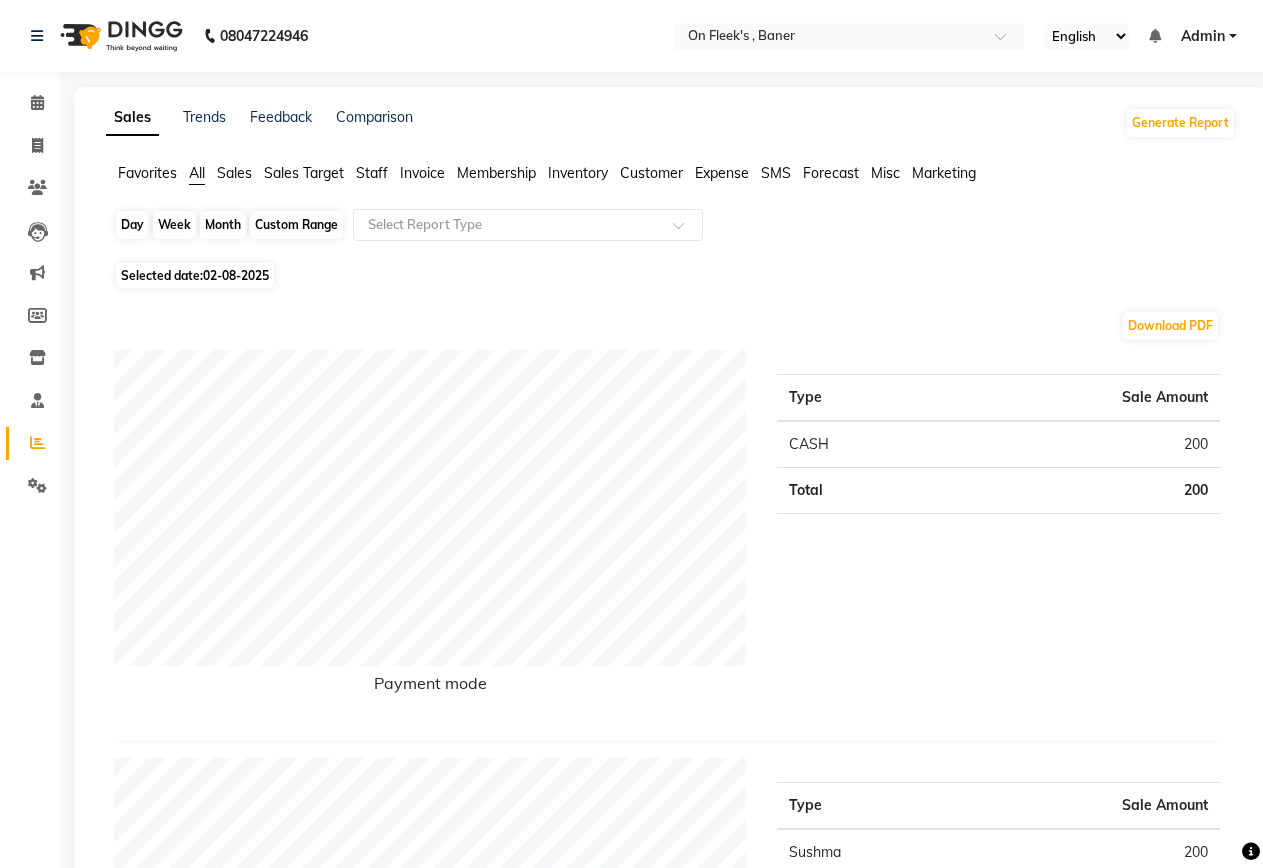 click on "Day" 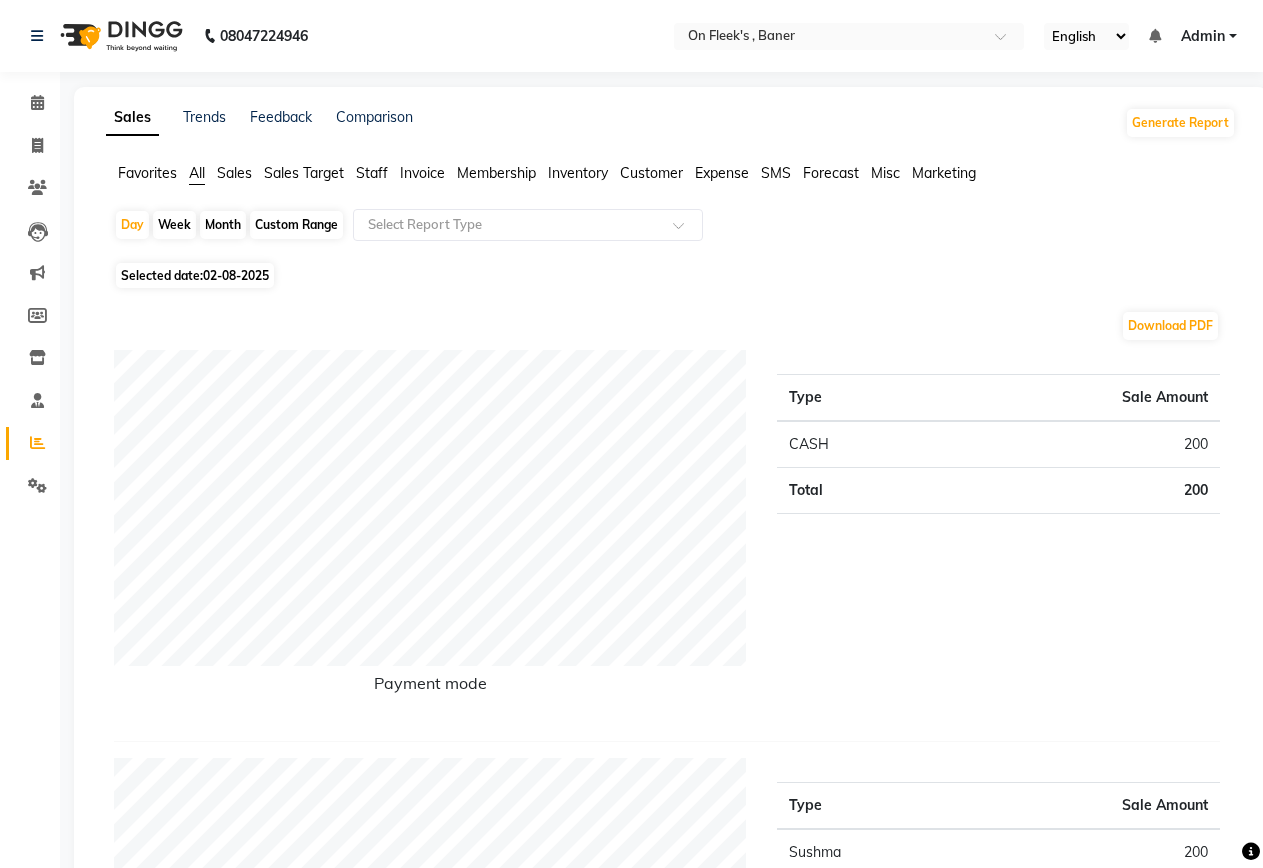 select on "8" 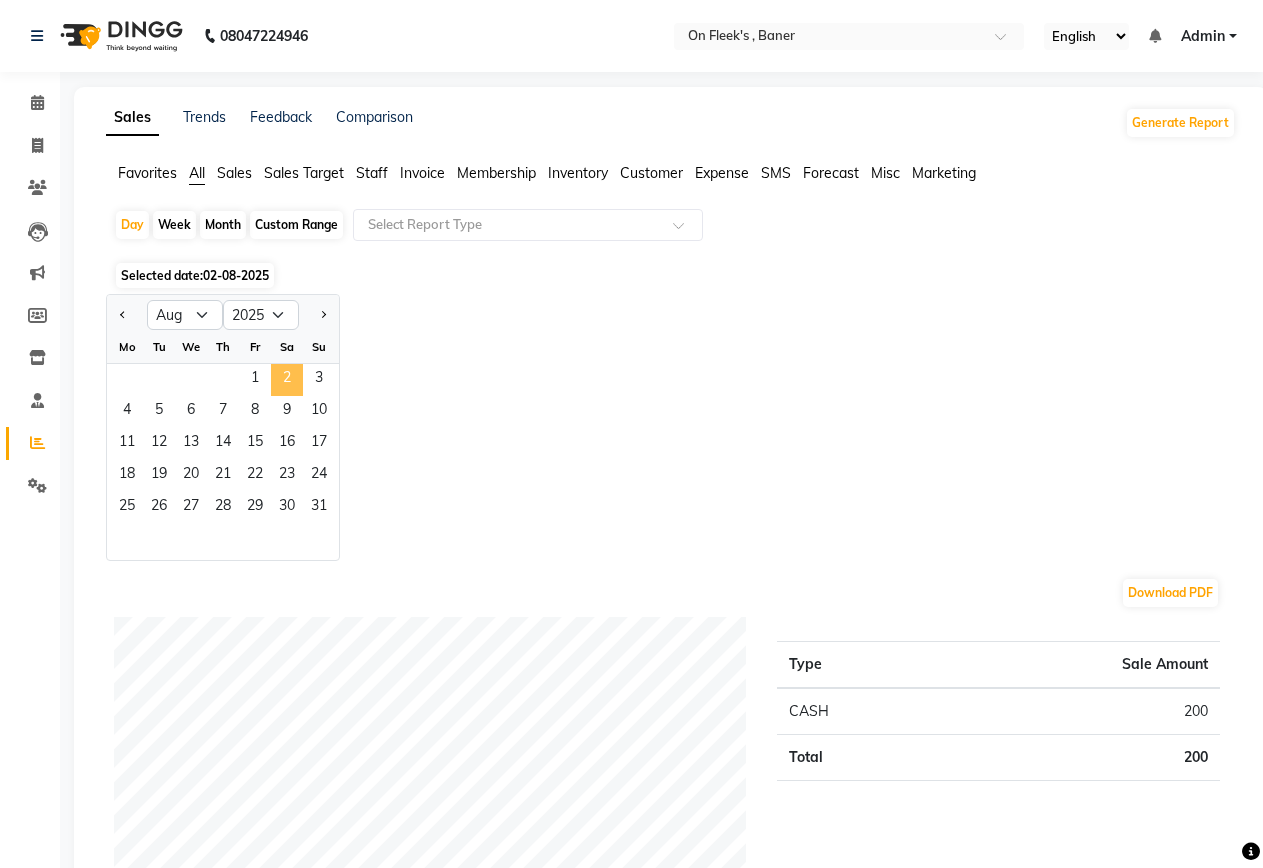 click on "2" 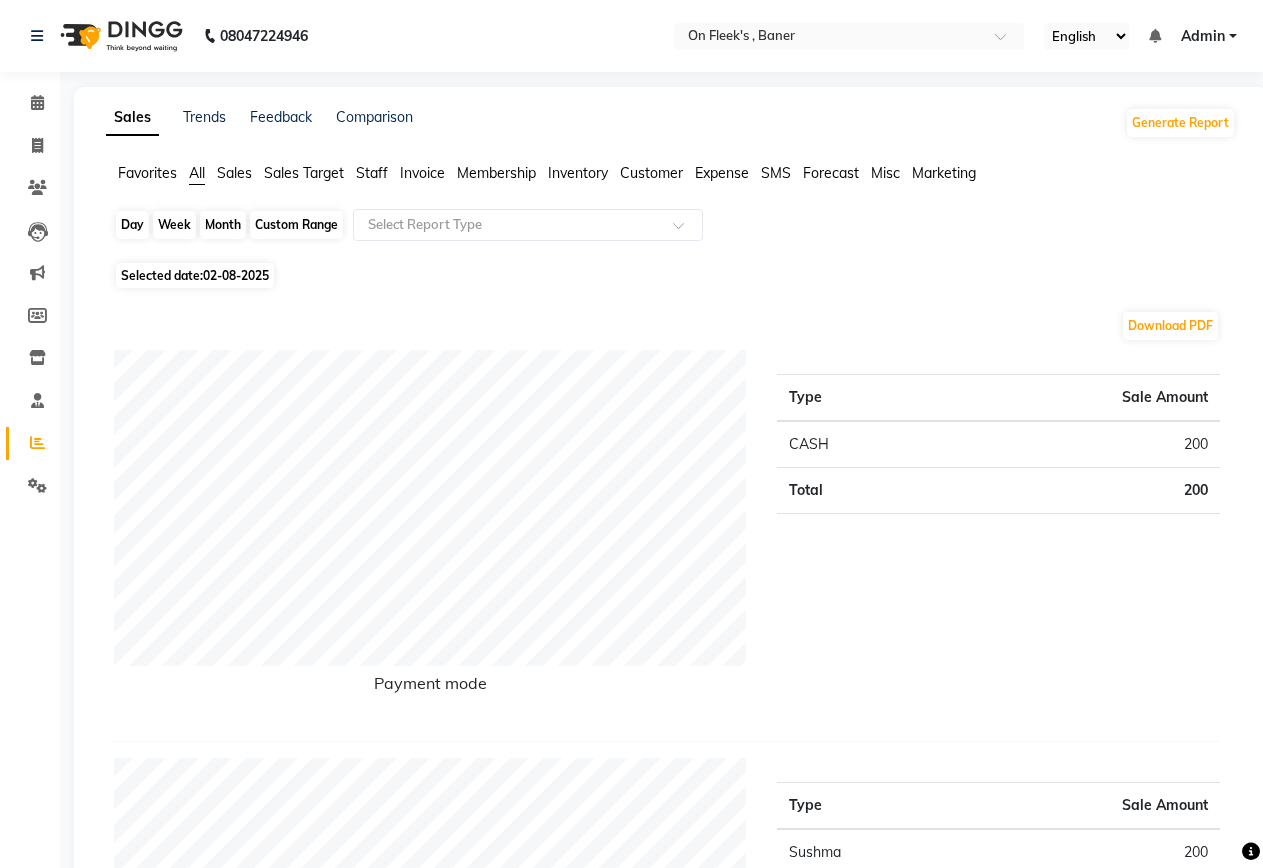 click on "Day" 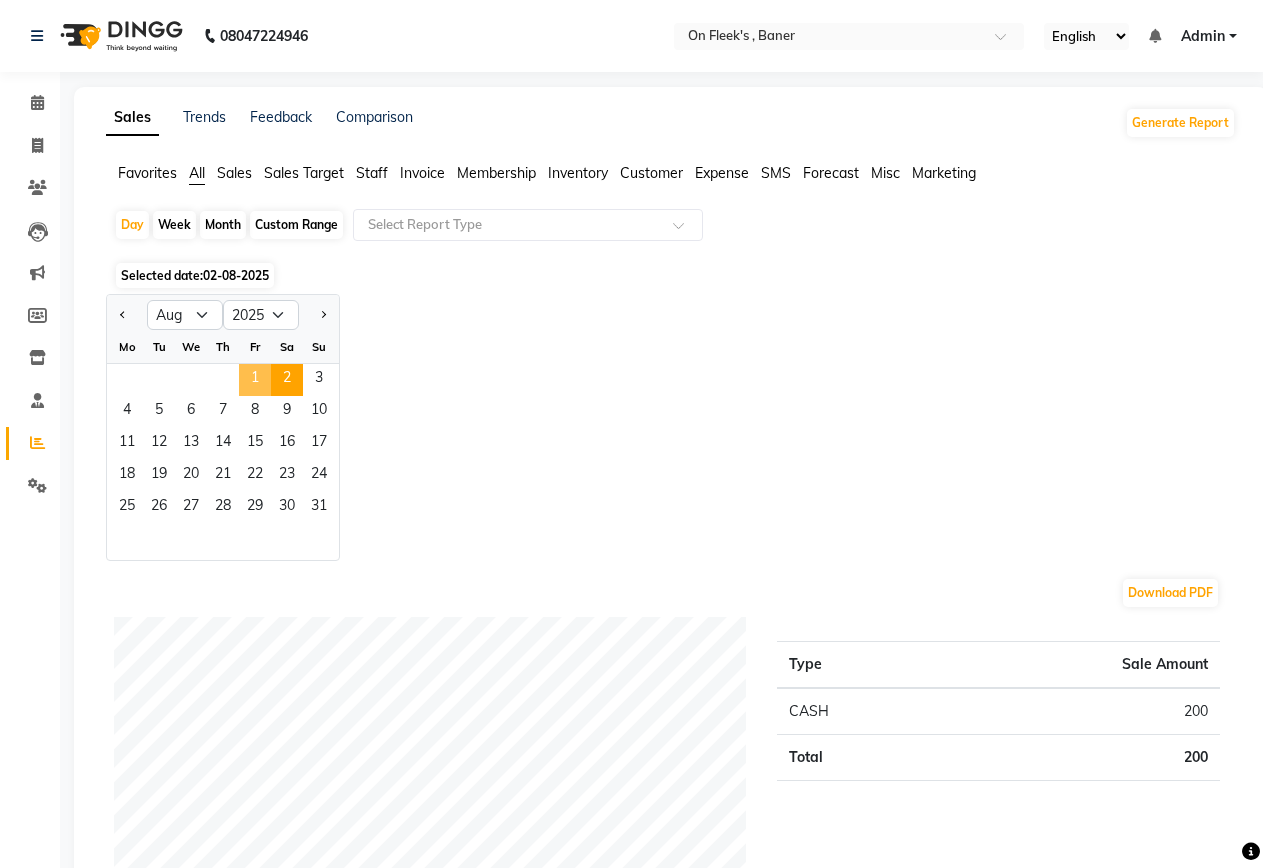 click on "1" 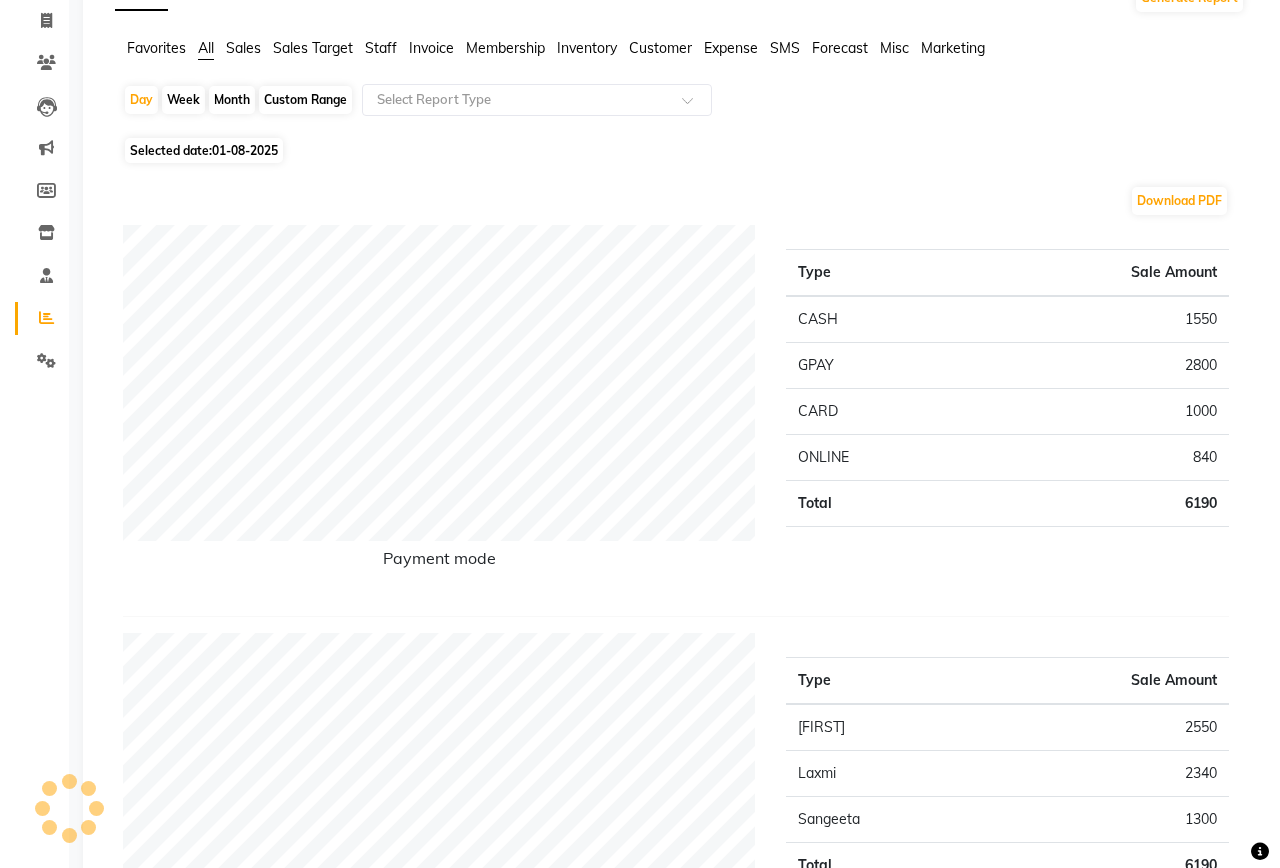 scroll, scrollTop: 0, scrollLeft: 0, axis: both 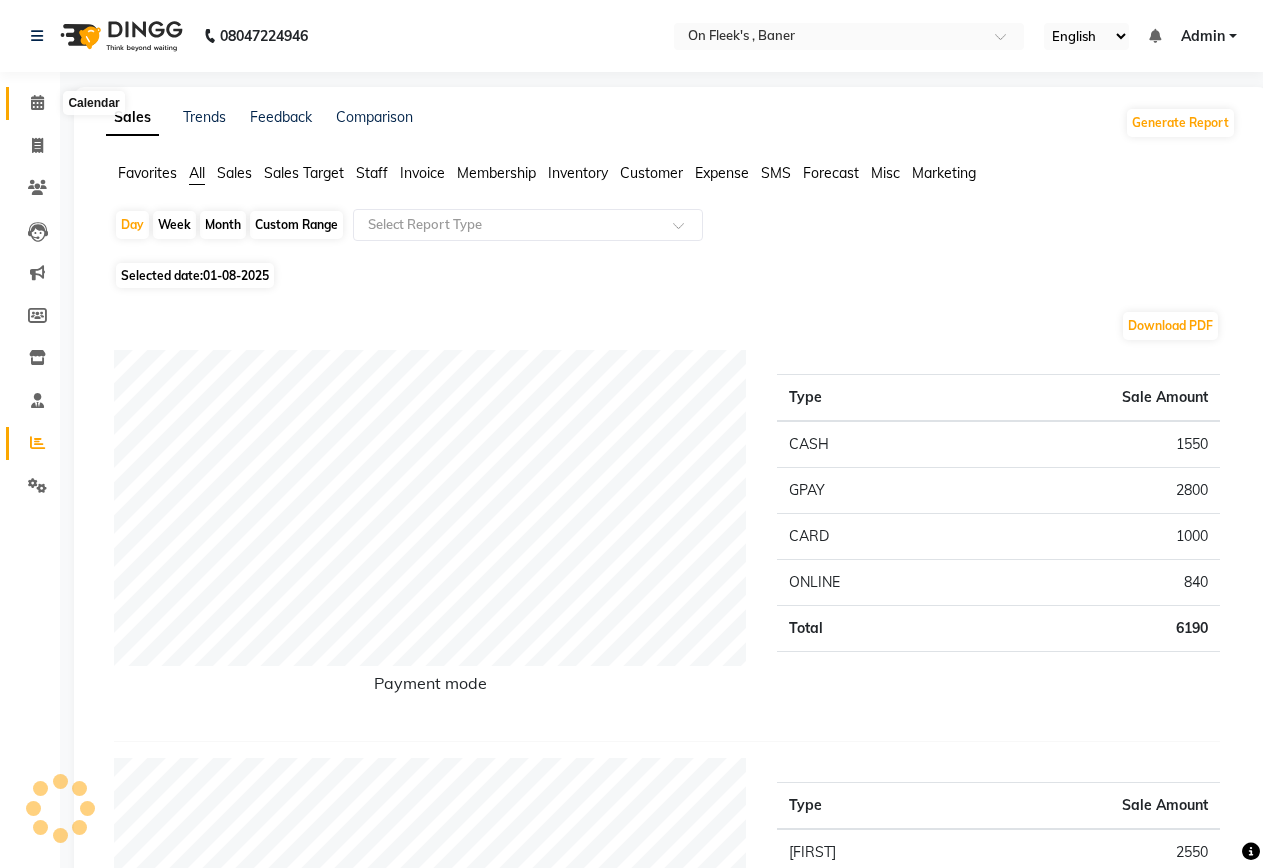 click 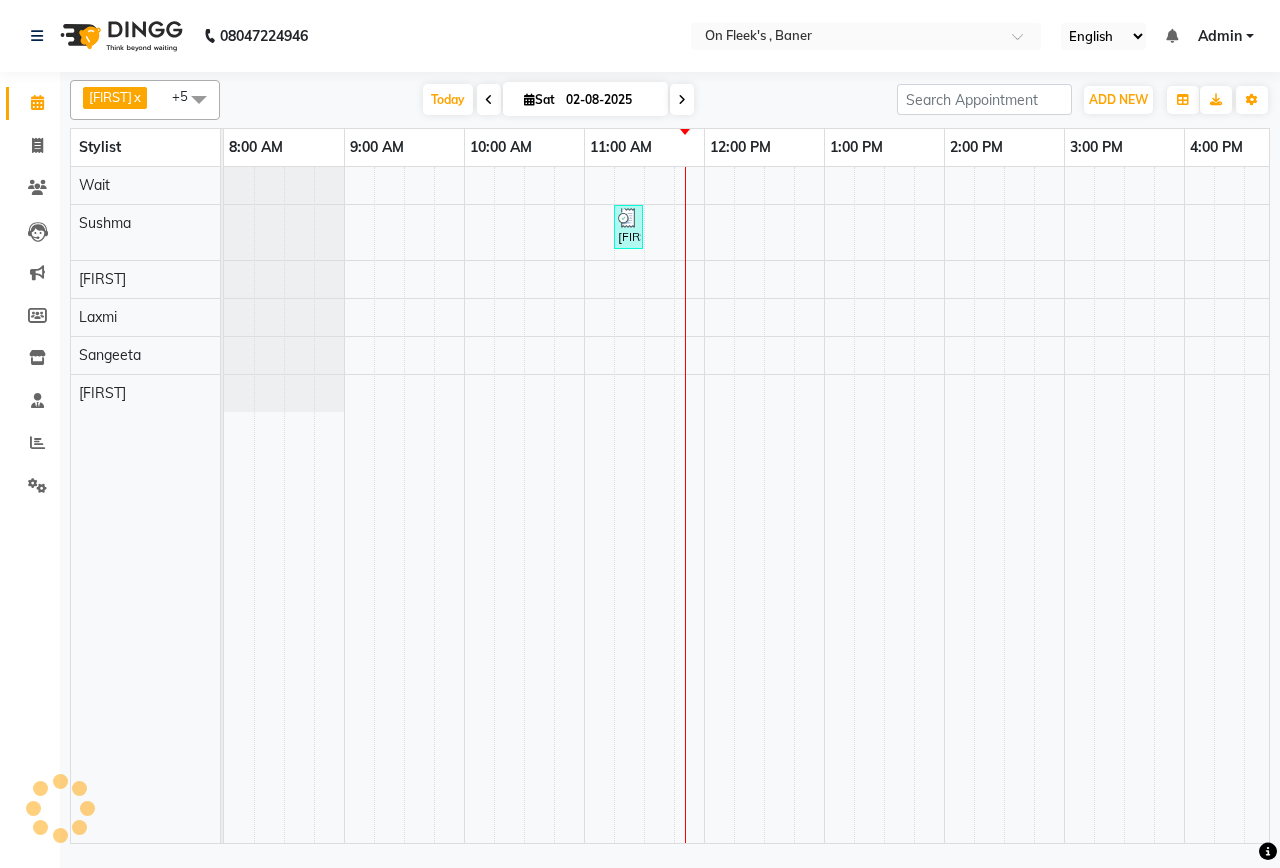 scroll, scrollTop: 0, scrollLeft: 361, axis: horizontal 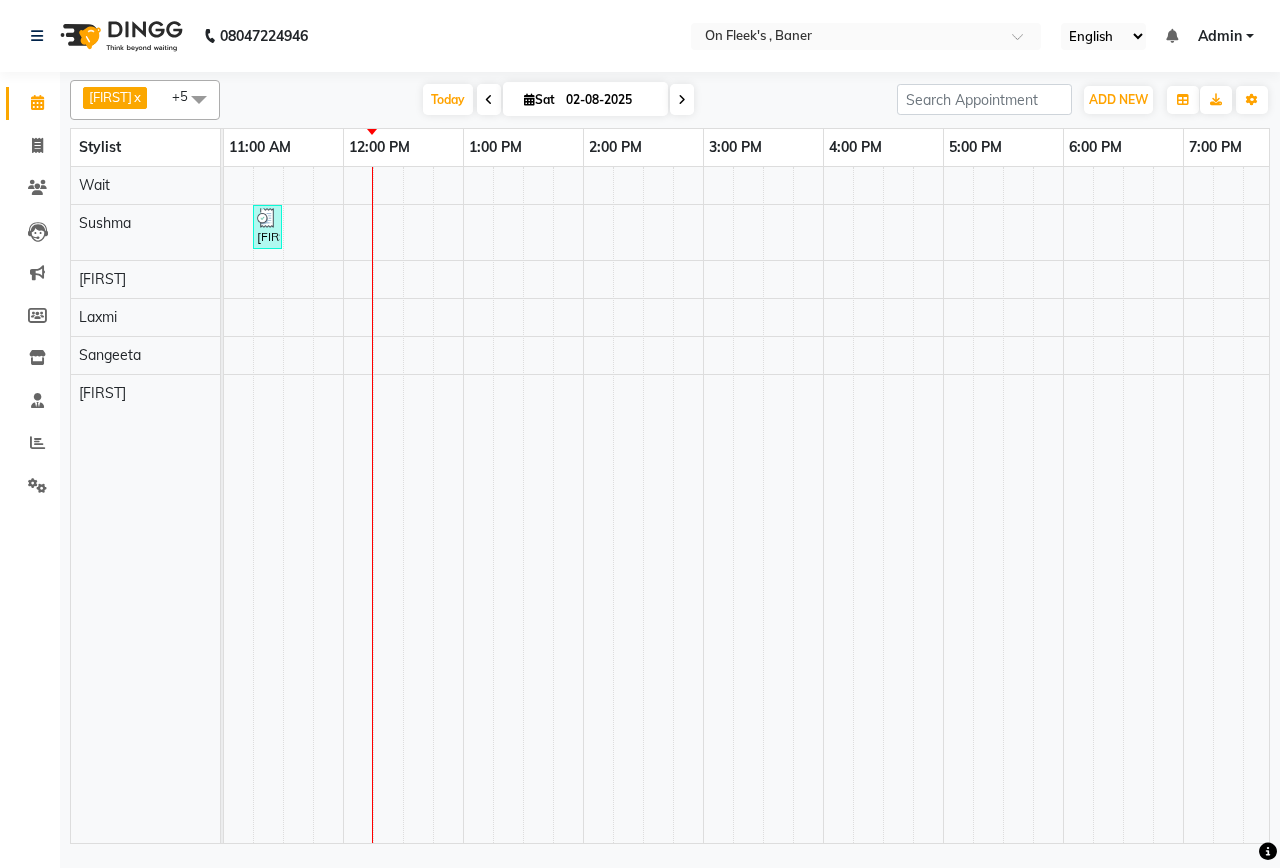 click at bounding box center (1048, 505) 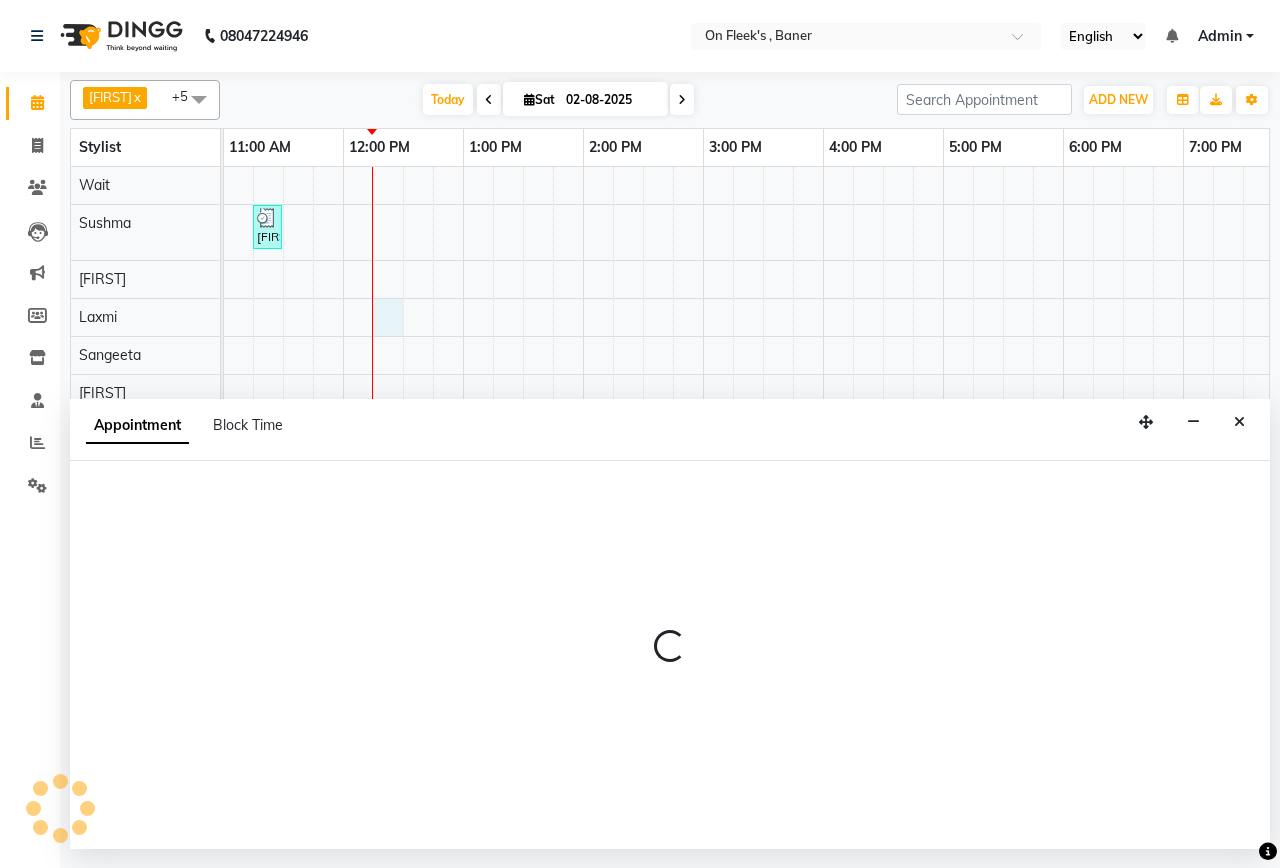 select on "40790" 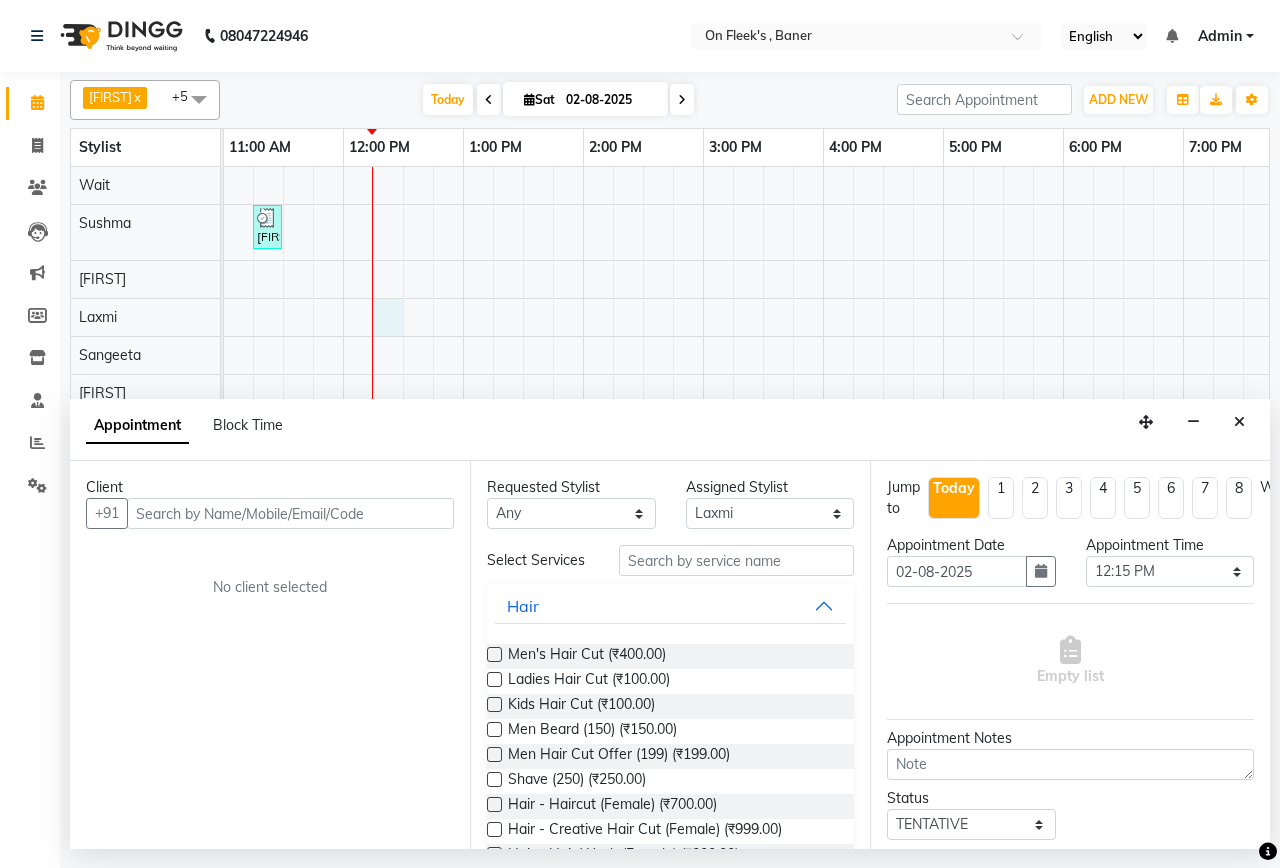 click on "Client" at bounding box center [270, 487] 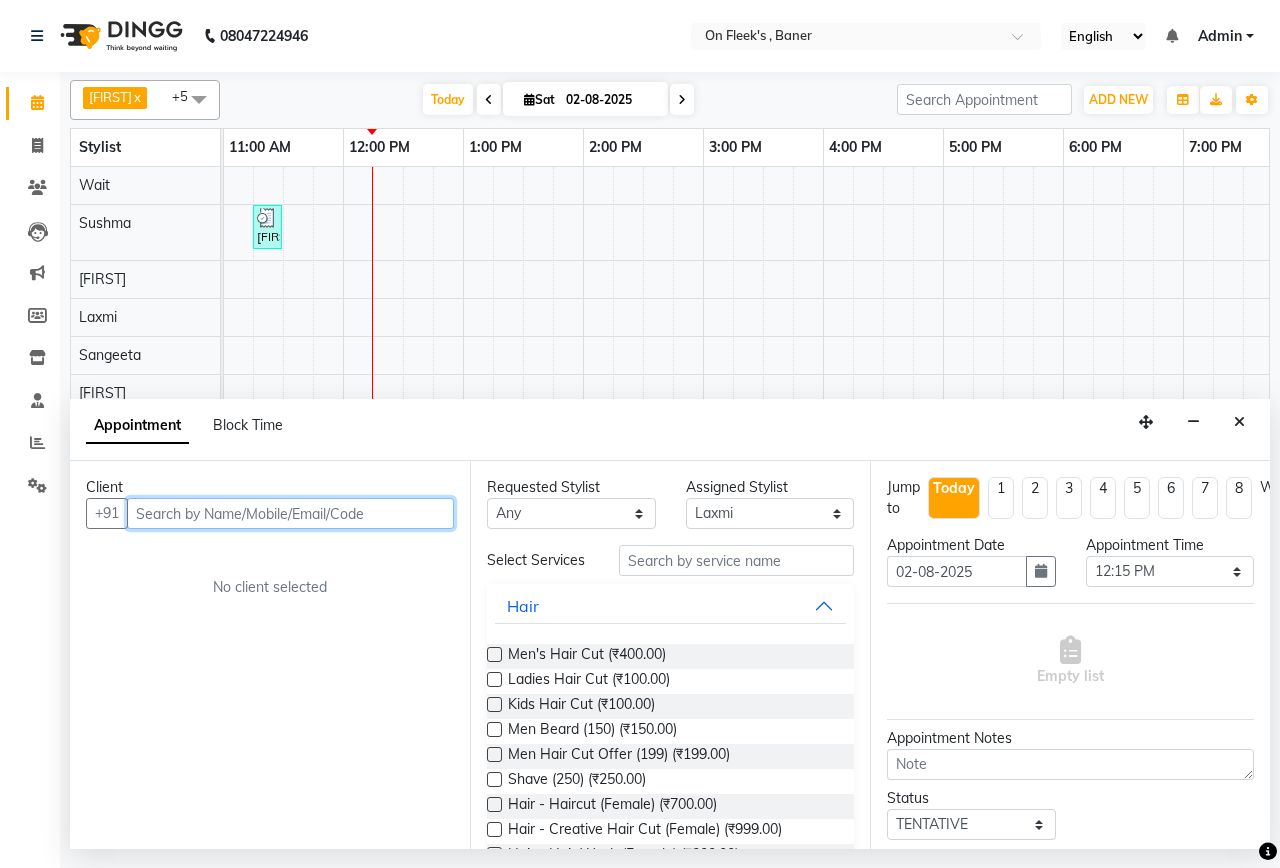 click at bounding box center [290, 513] 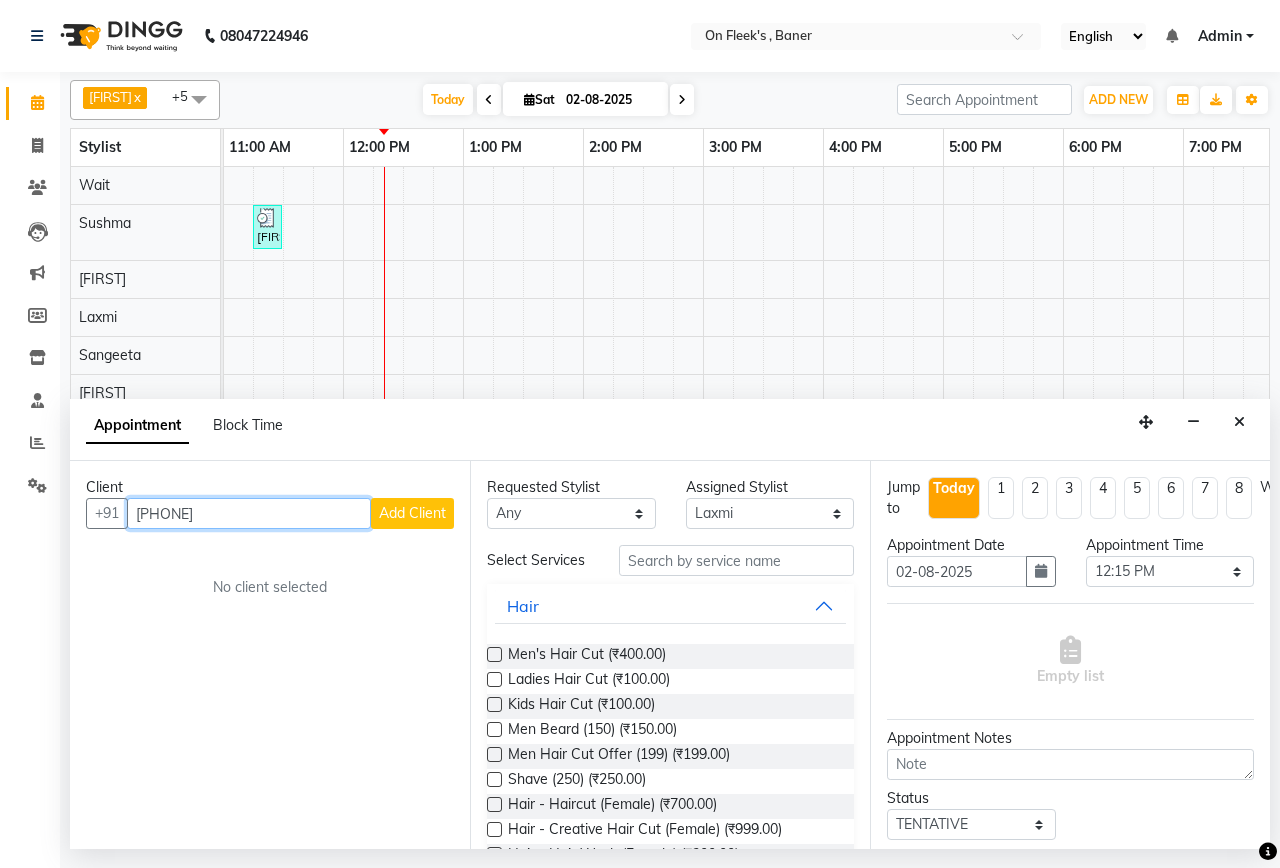 type on "[PHONE]" 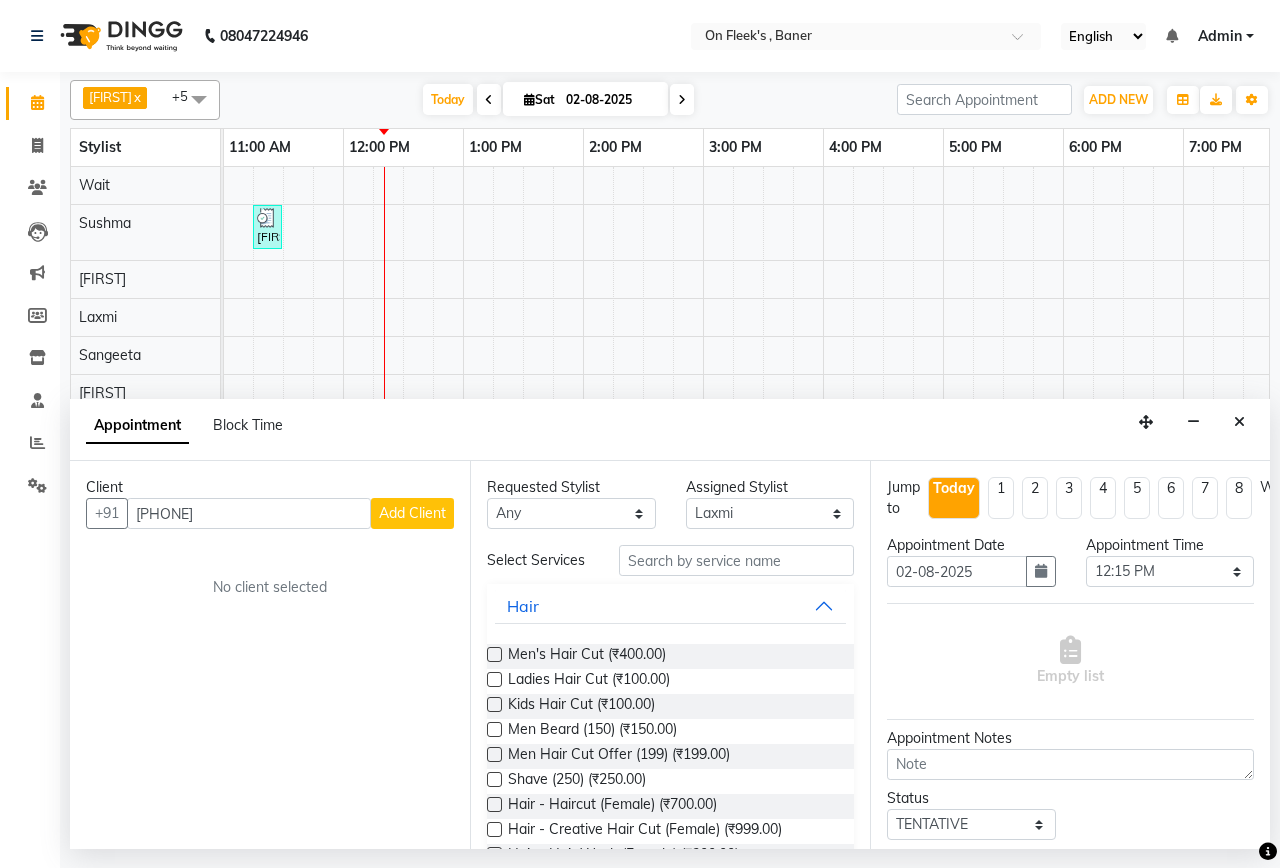click on "Add Client" at bounding box center (412, 513) 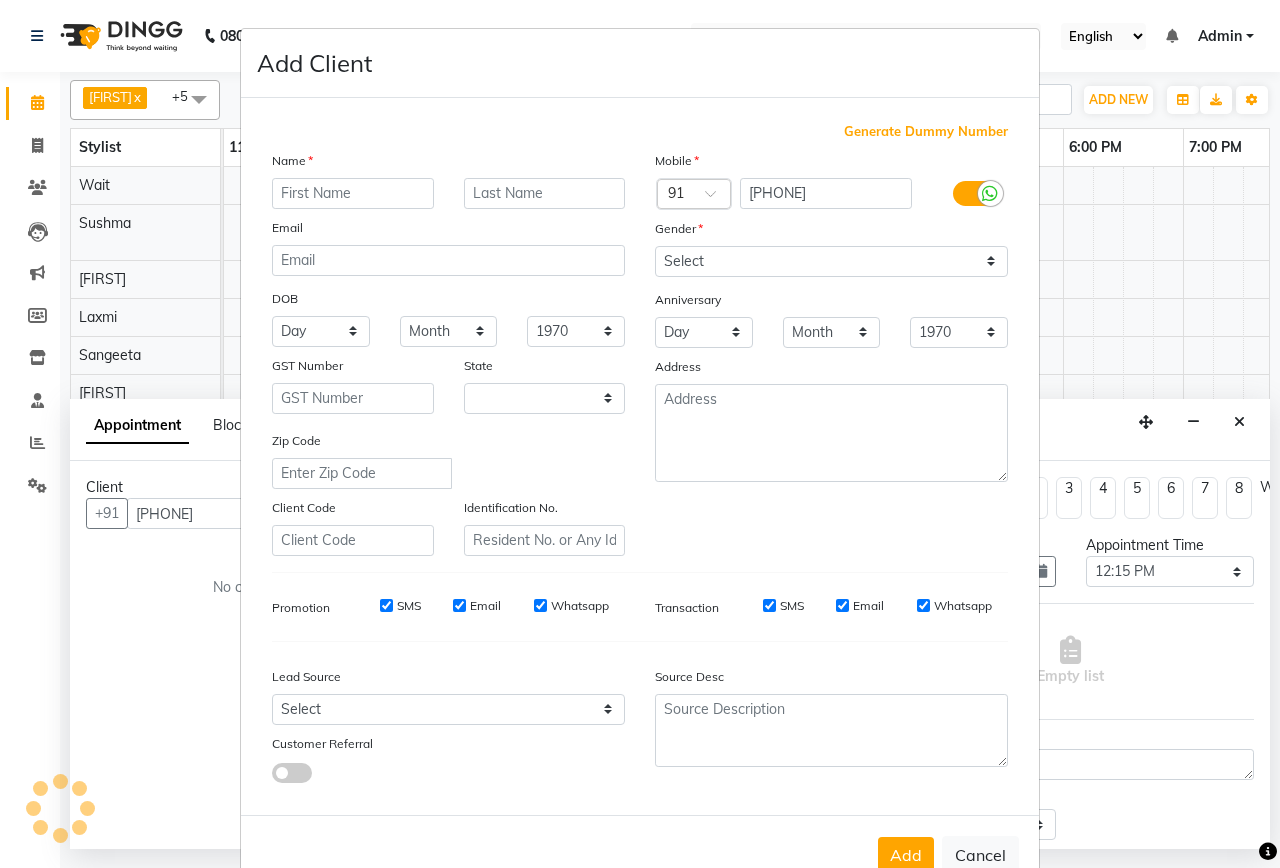 select on "22" 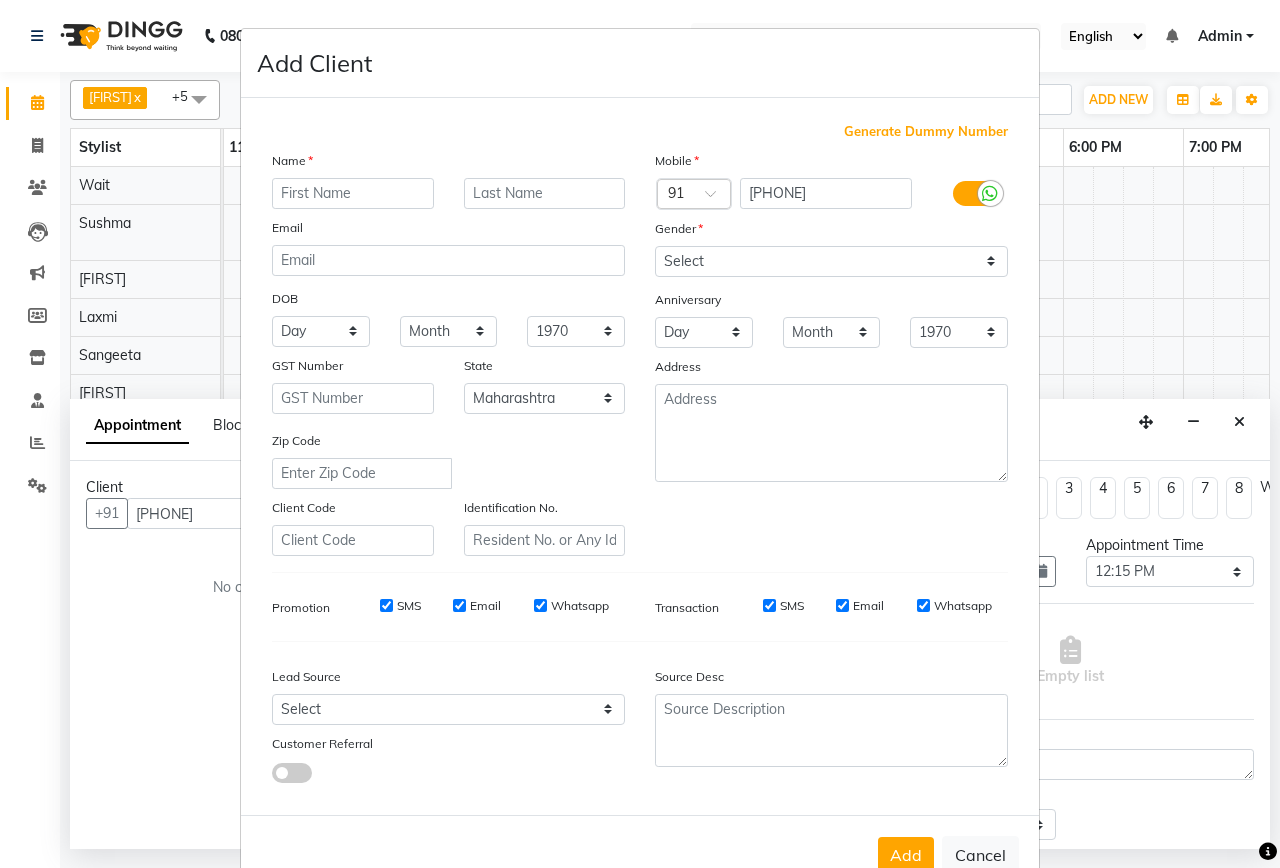 click at bounding box center [353, 193] 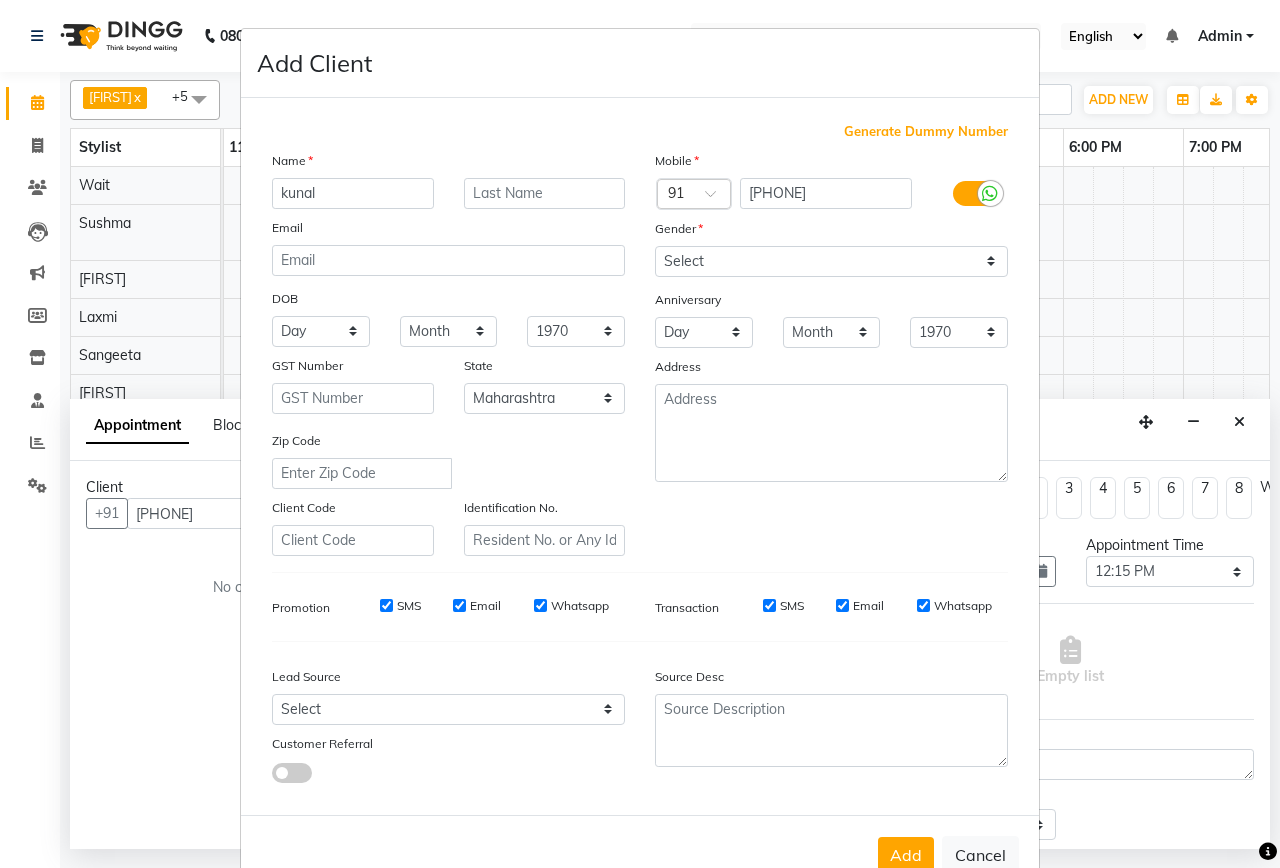 type on "kunal" 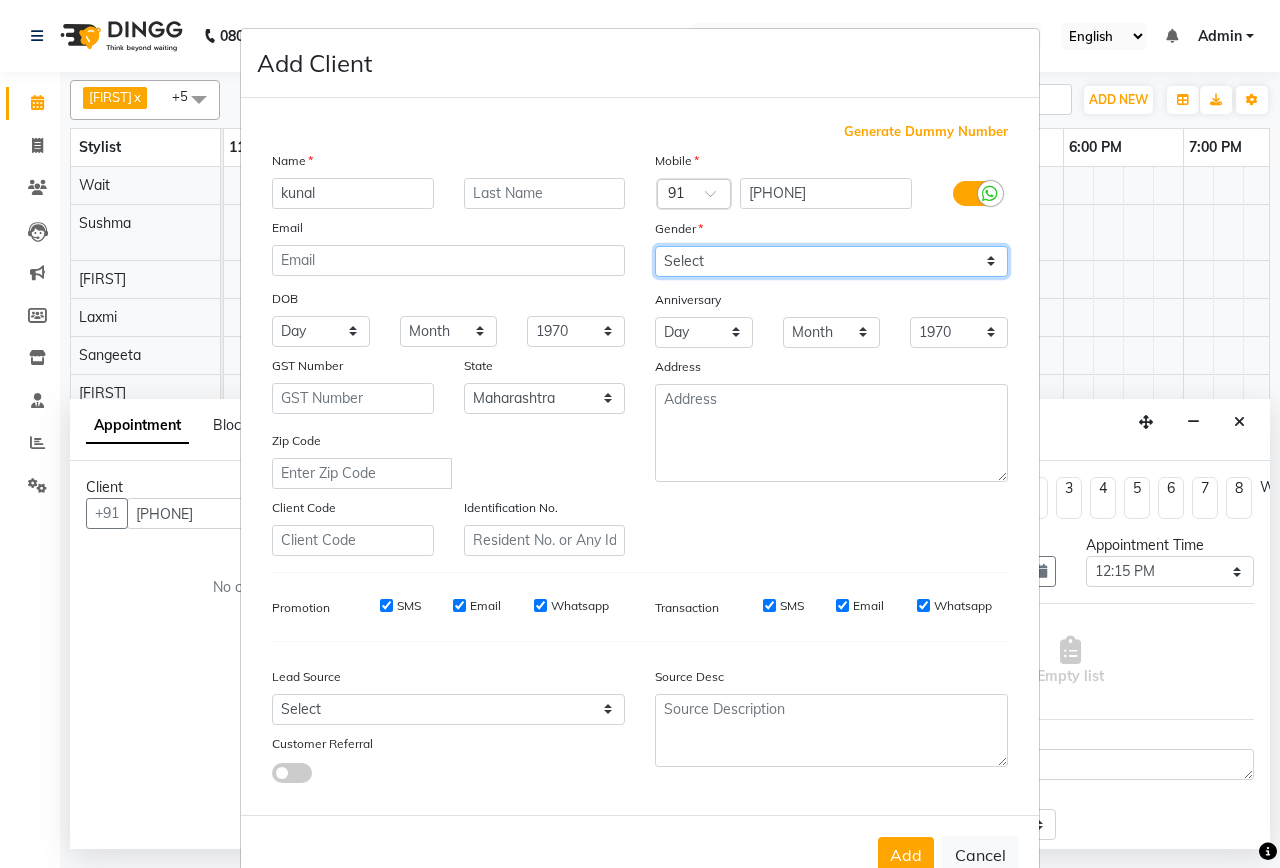 click on "Select Male Female Other Prefer Not To Say" at bounding box center [831, 261] 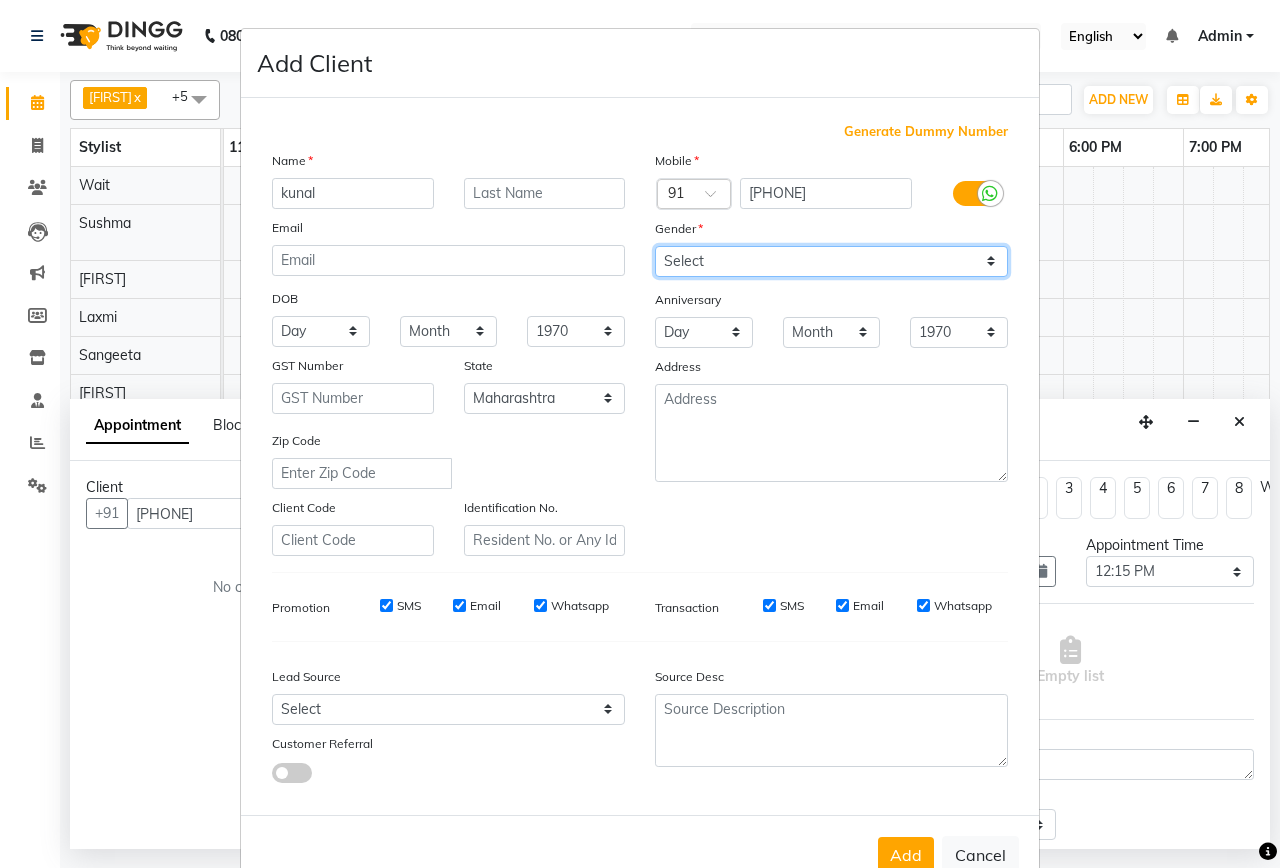 select on "female" 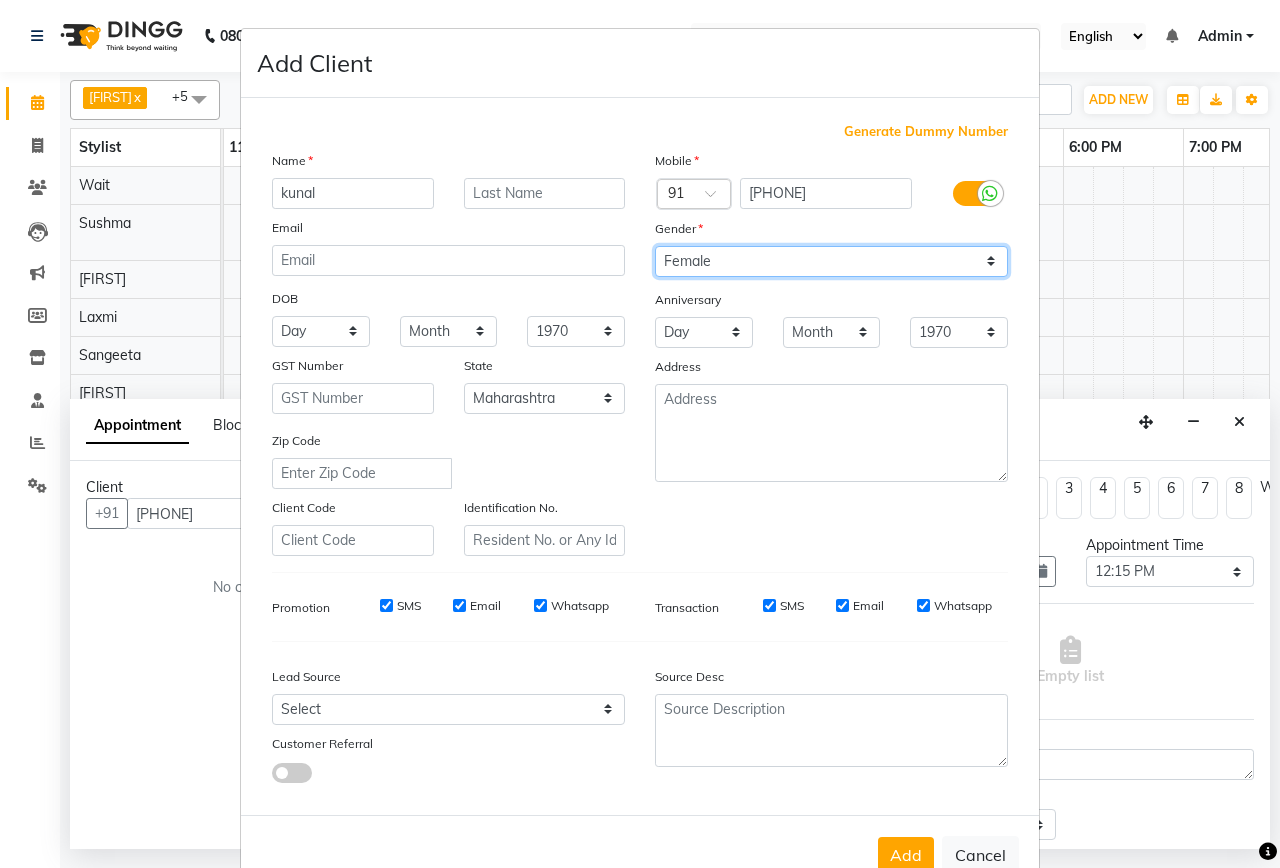 click on "Select Male Female Other Prefer Not To Say" at bounding box center (831, 261) 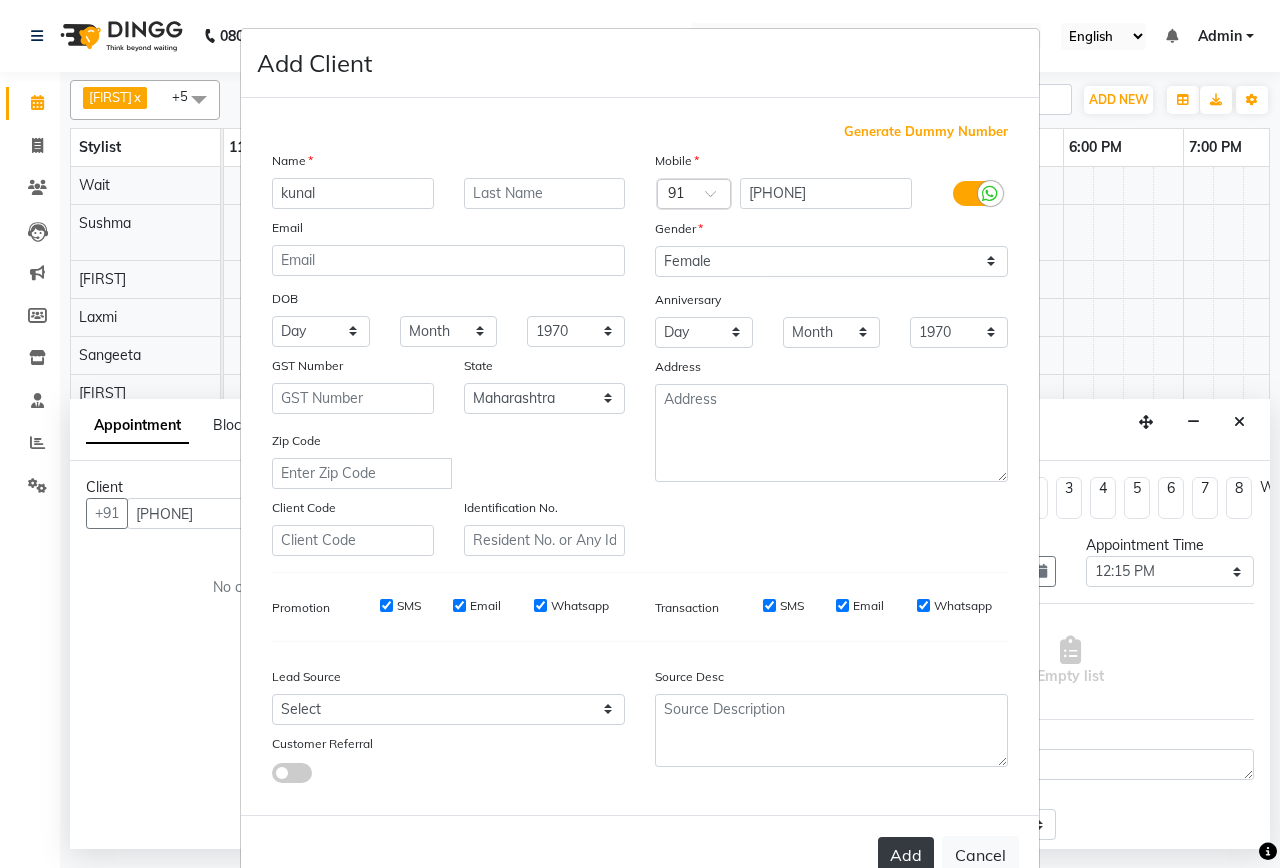 click on "Add" at bounding box center [906, 855] 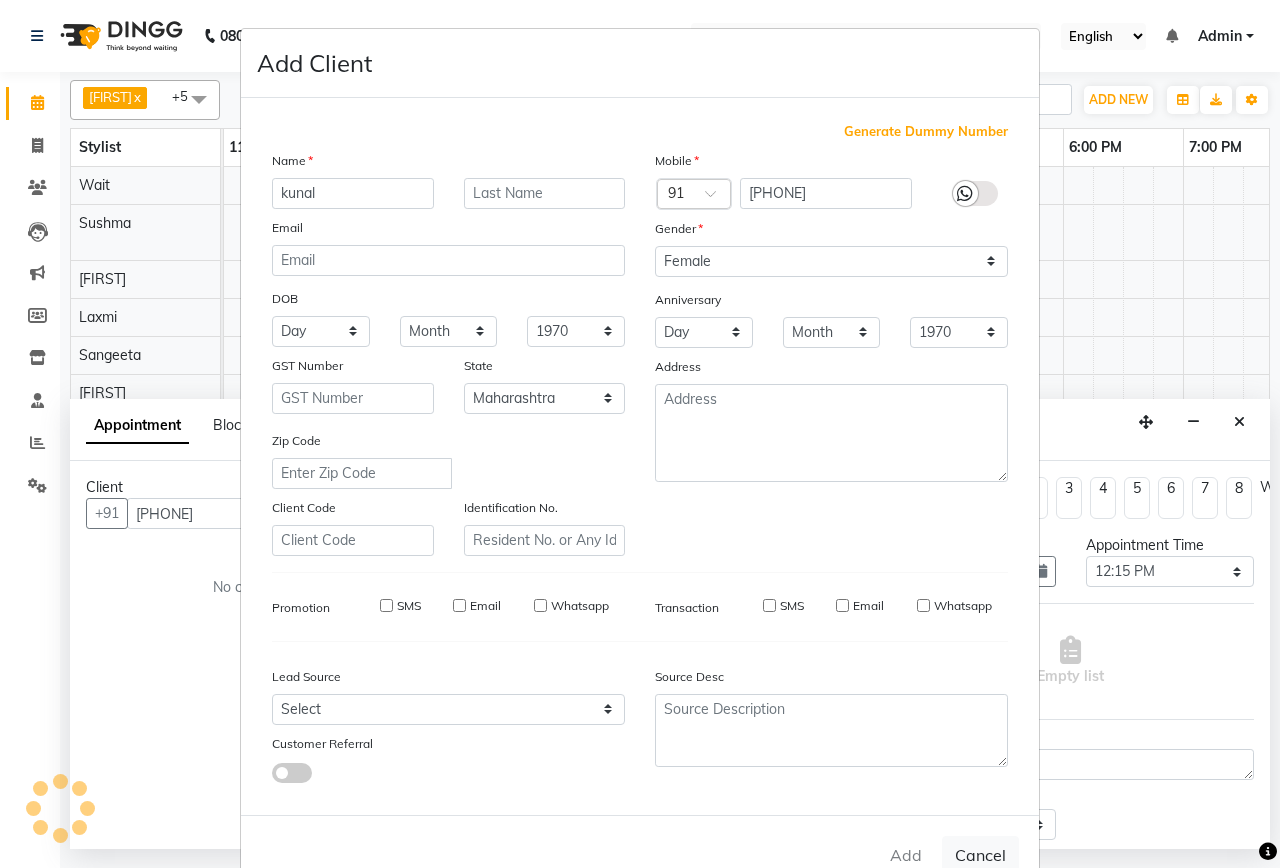 type 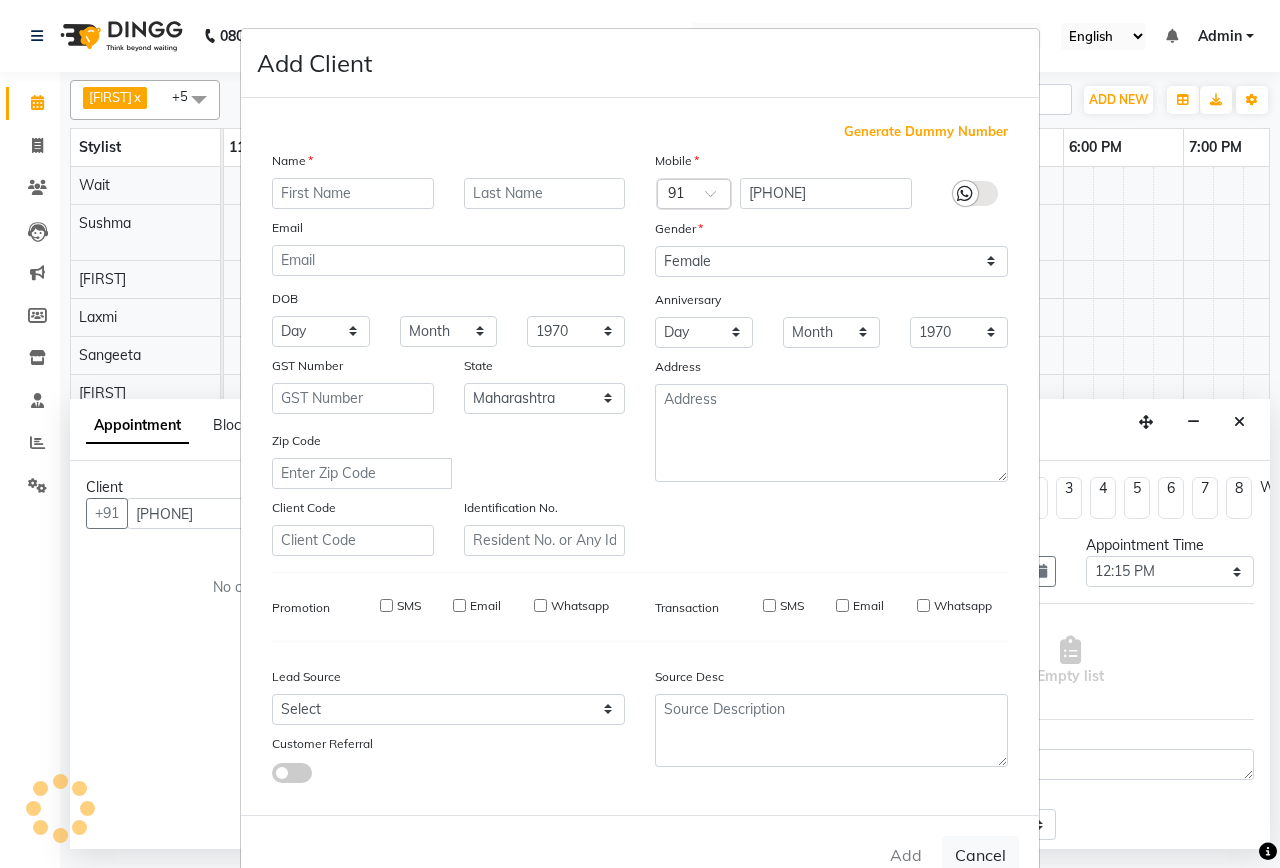 select 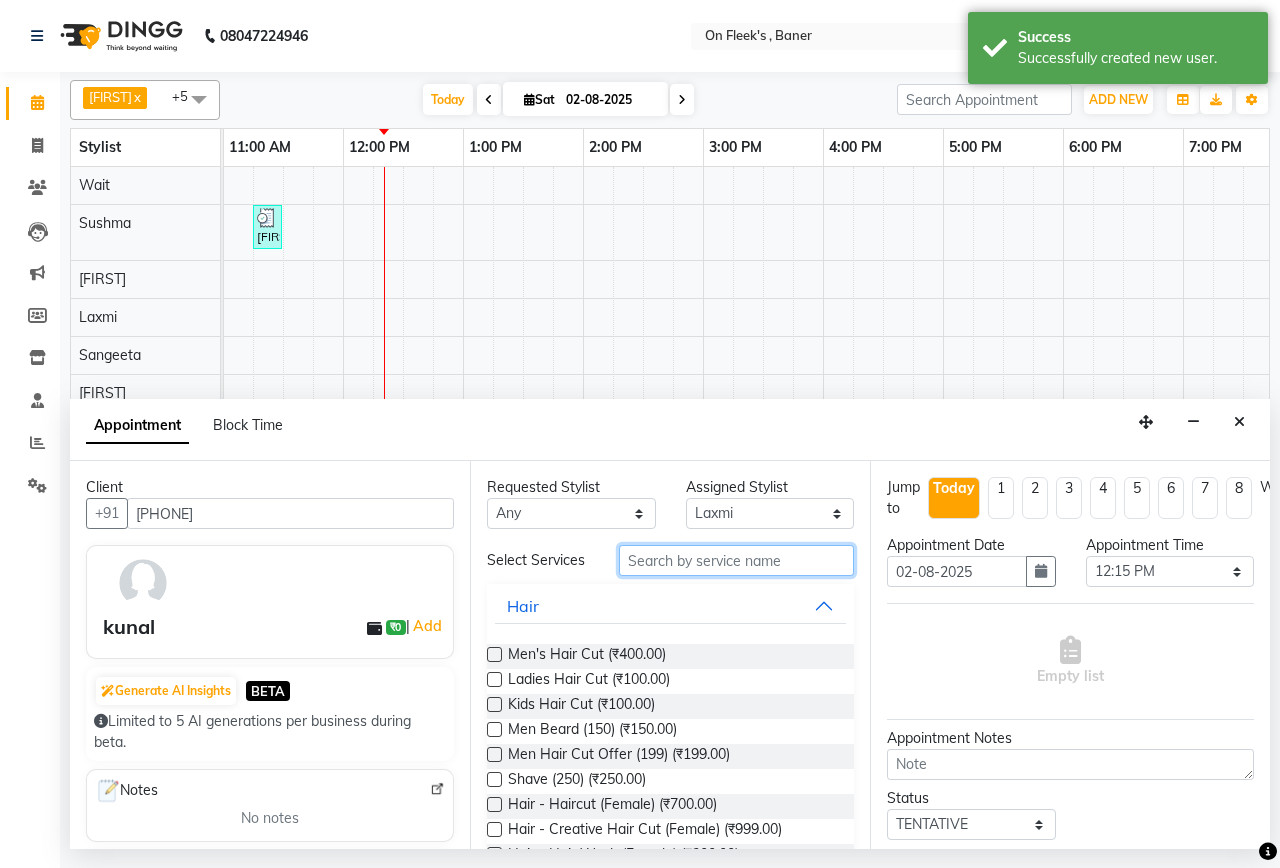 click at bounding box center (736, 560) 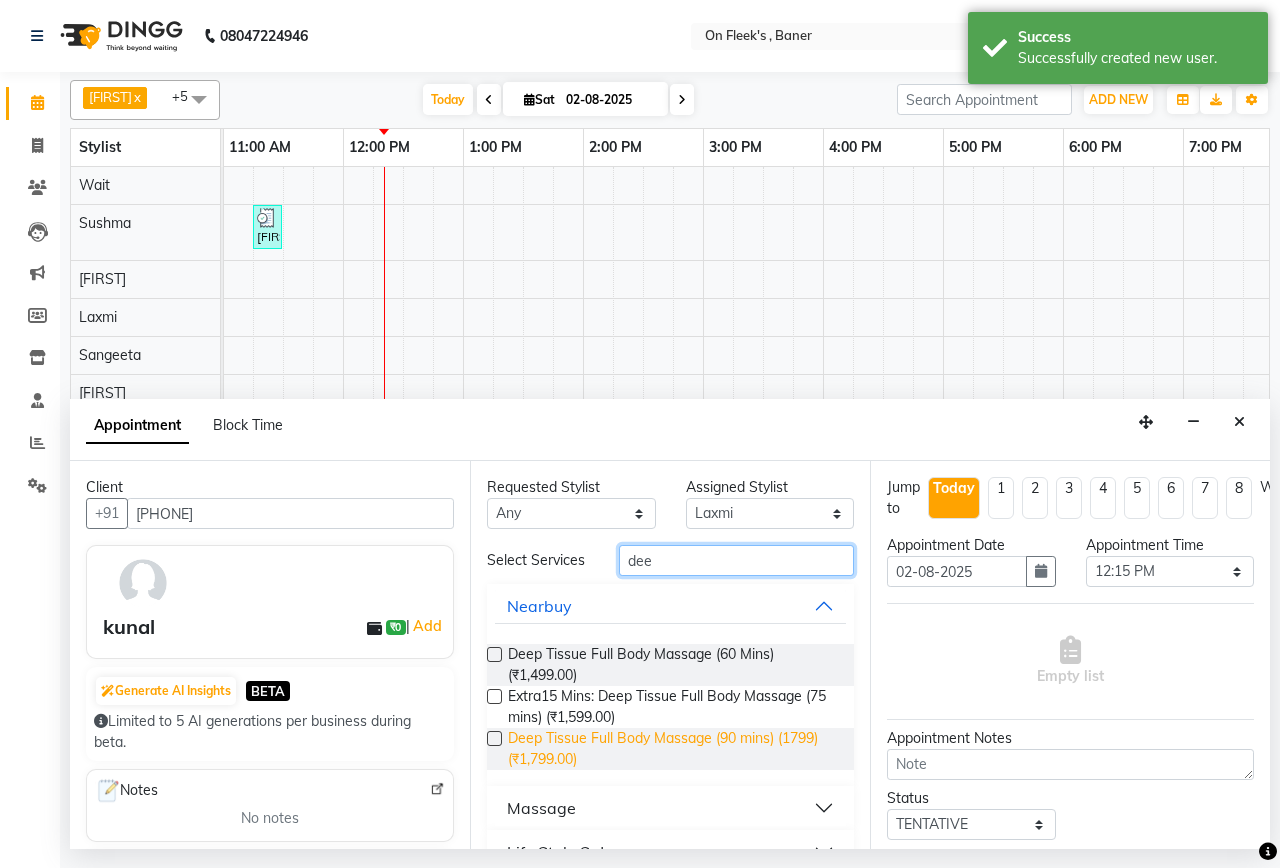 type on "dee" 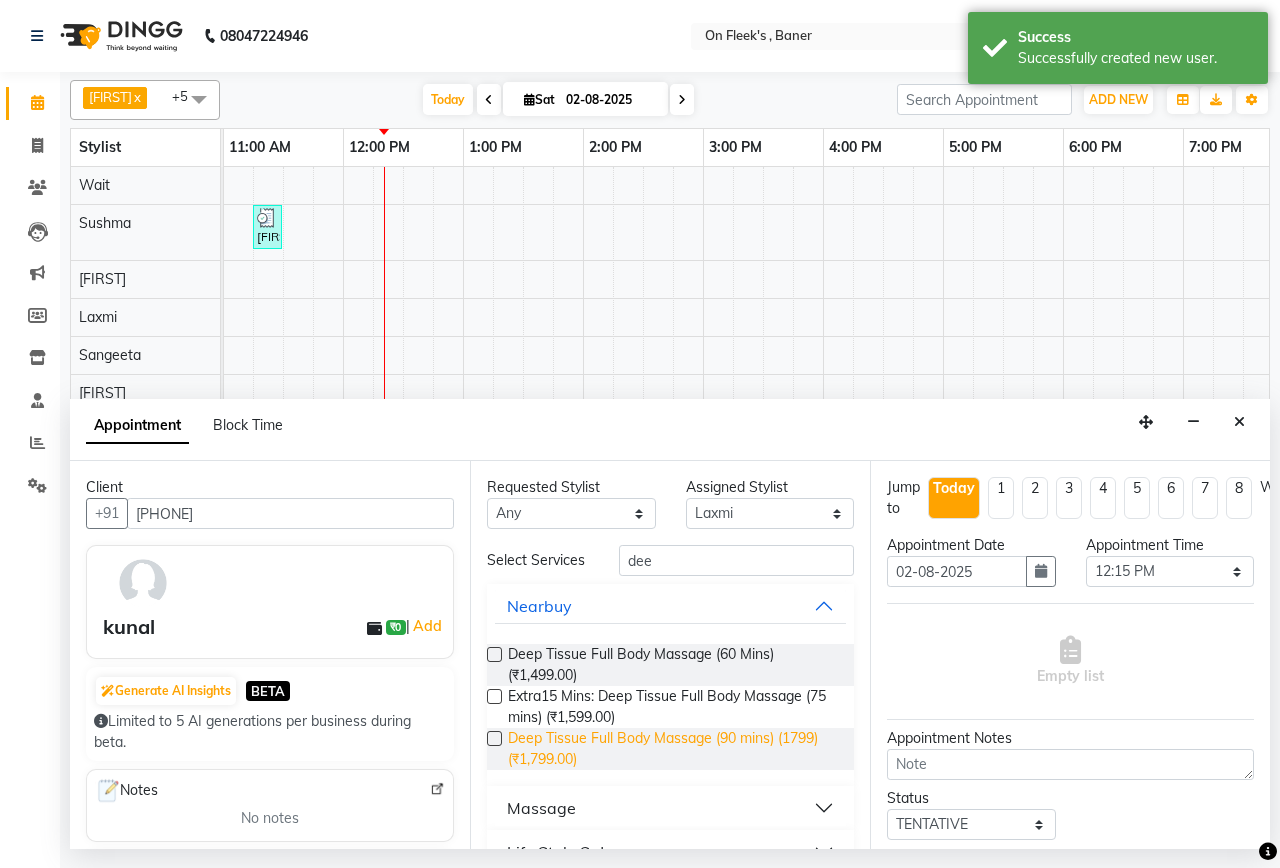 click on "Deep Tissue Full Body Massage (90 mins) (1799) (₹1,799.00)" at bounding box center [673, 749] 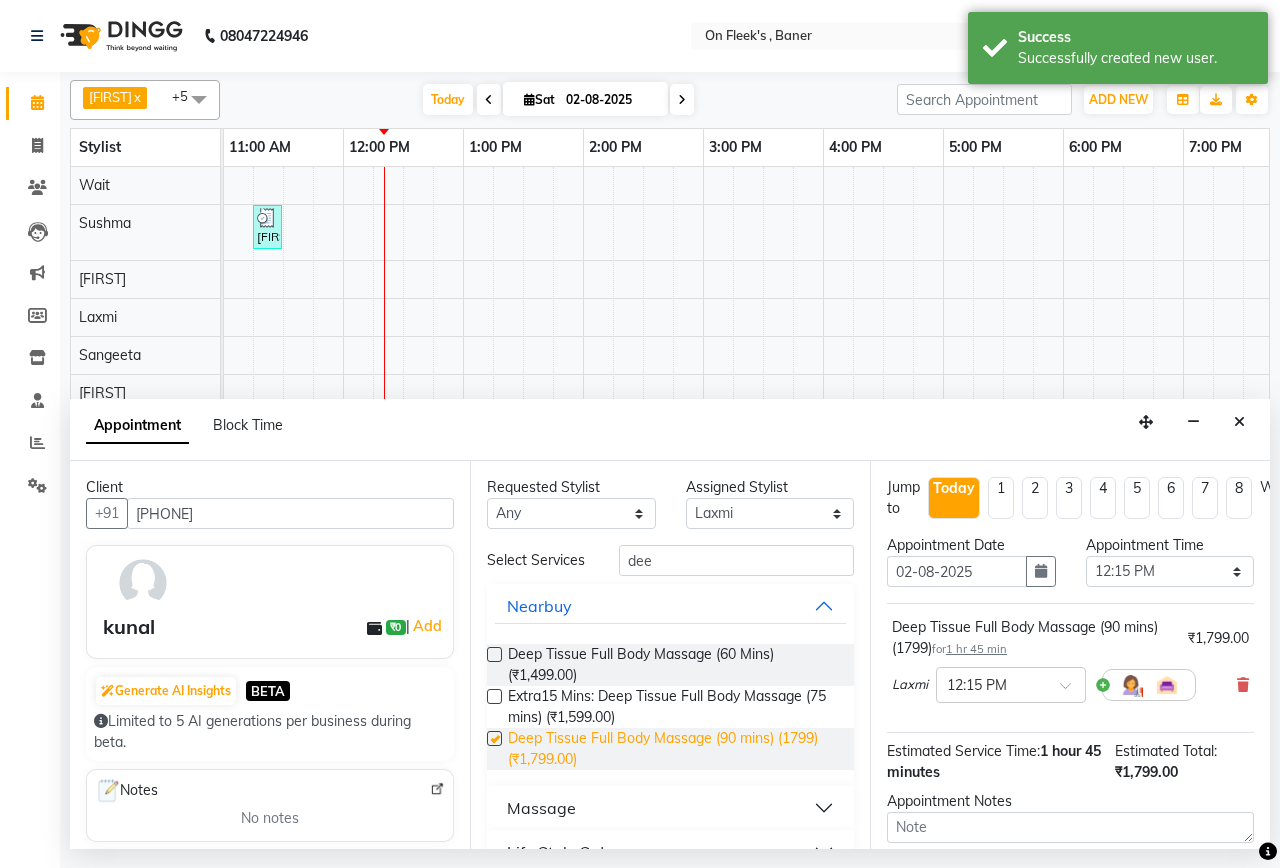 checkbox on "false" 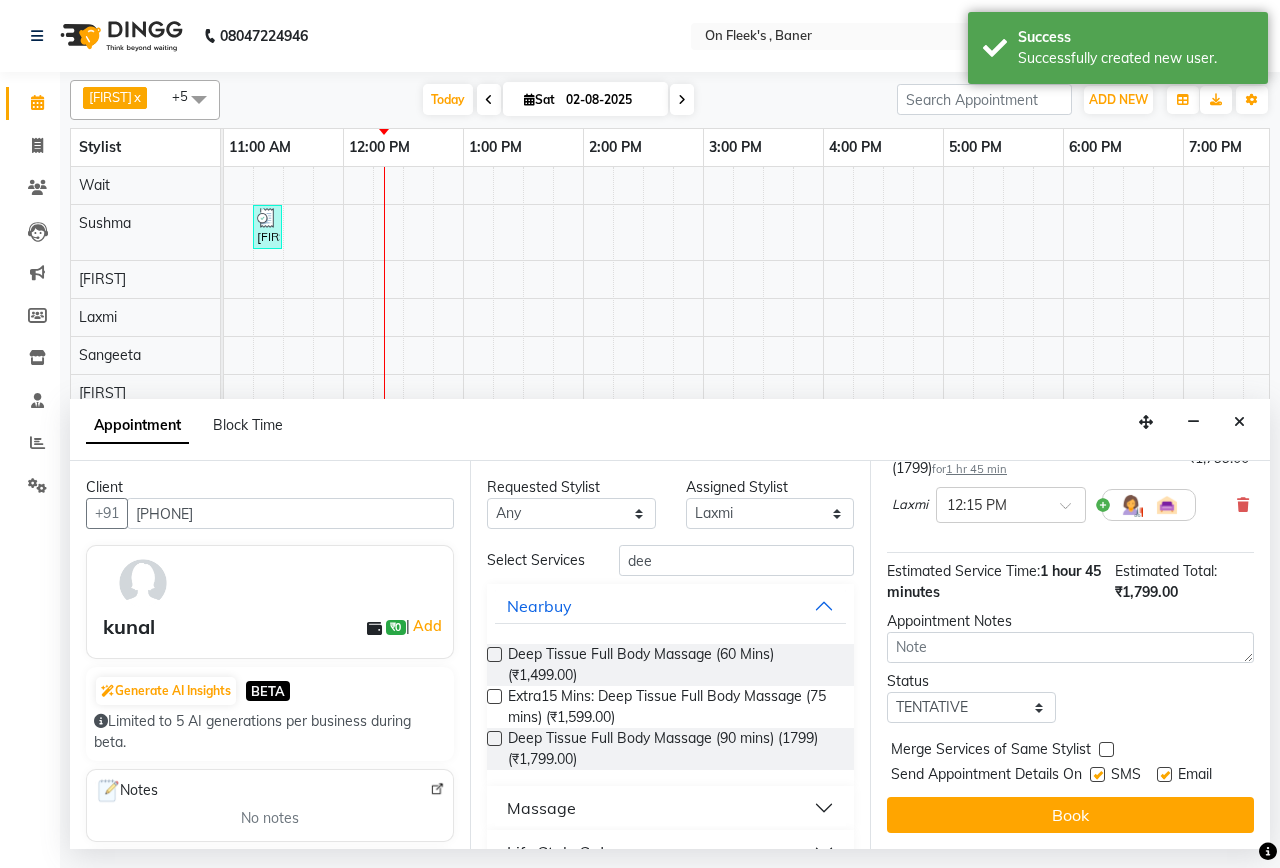 scroll, scrollTop: 197, scrollLeft: 0, axis: vertical 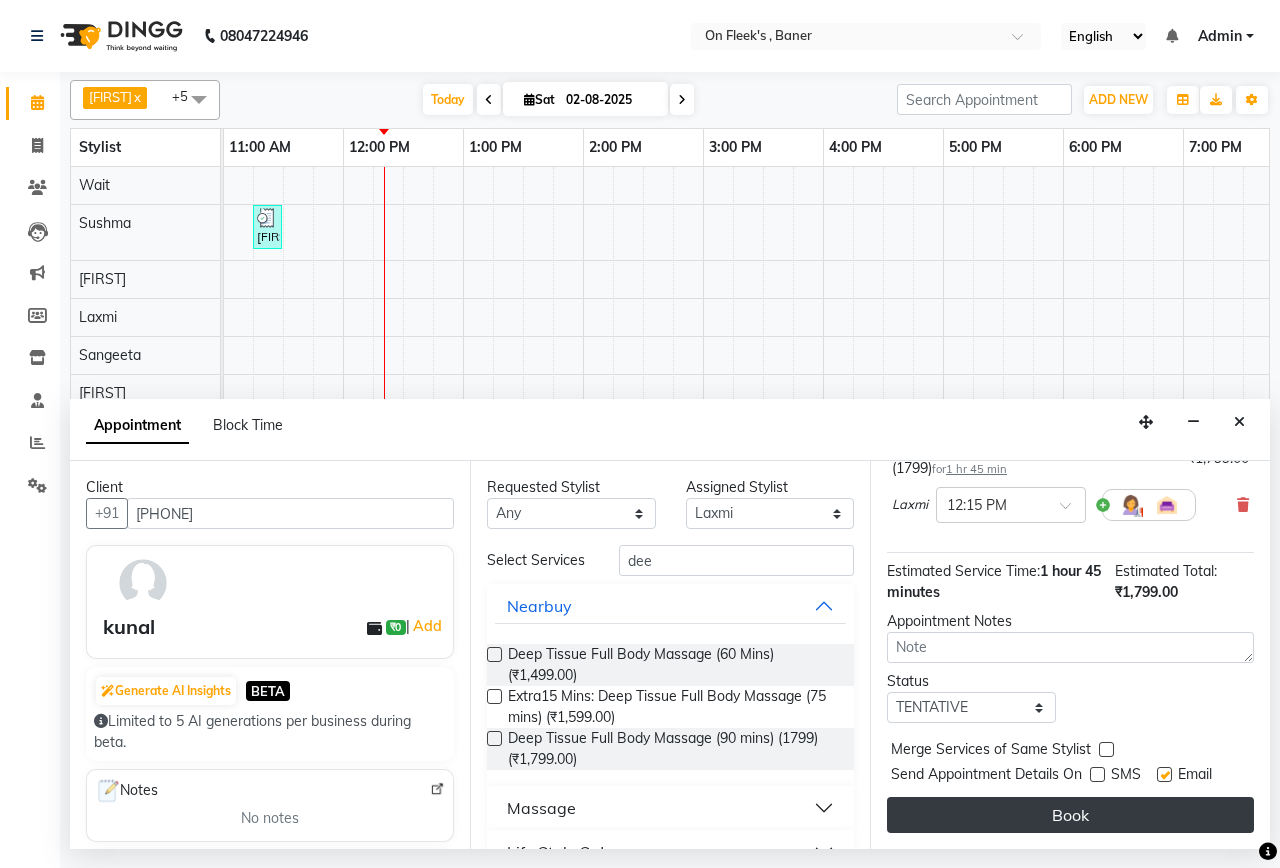 click on "Book" at bounding box center [1070, 815] 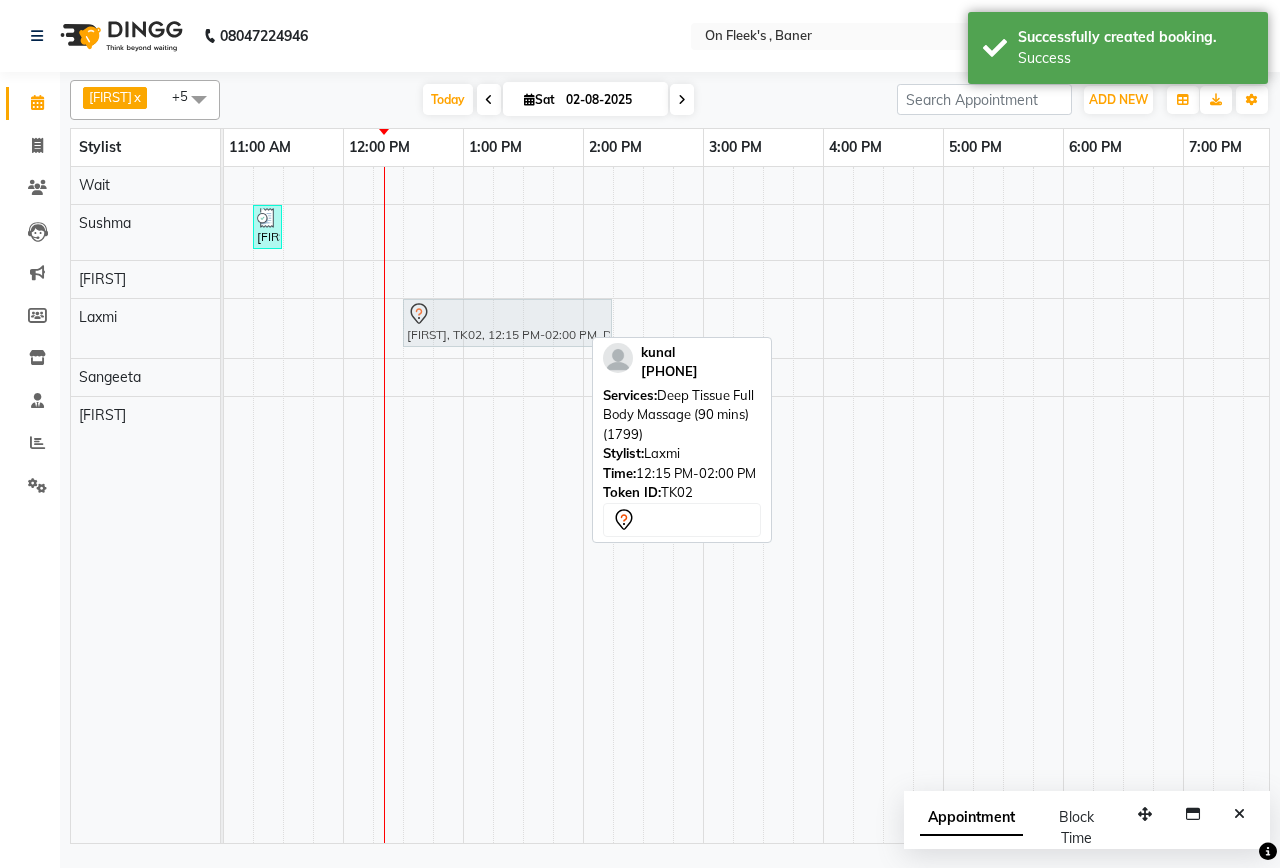 drag, startPoint x: 424, startPoint y: 315, endPoint x: 457, endPoint y: 314, distance: 33.01515 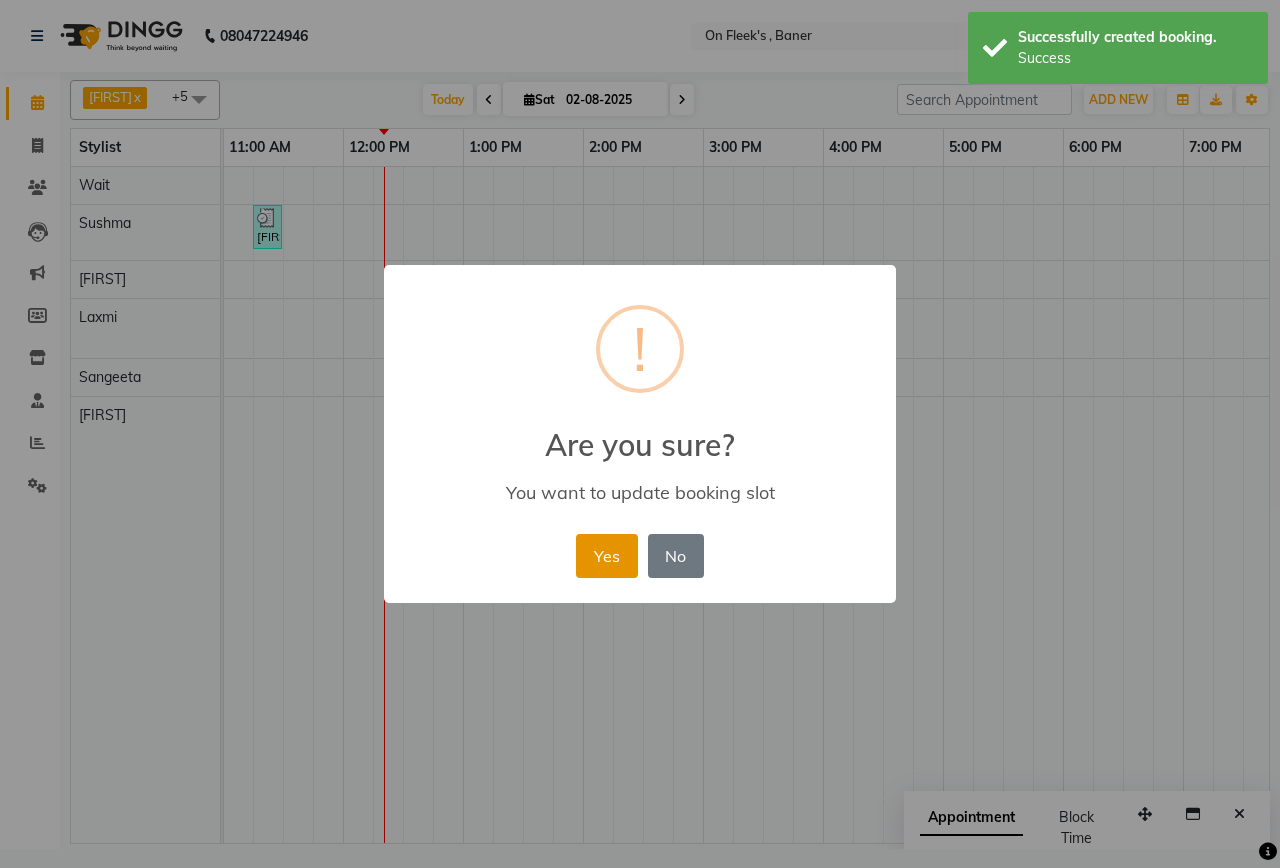 click on "Yes" at bounding box center [606, 556] 